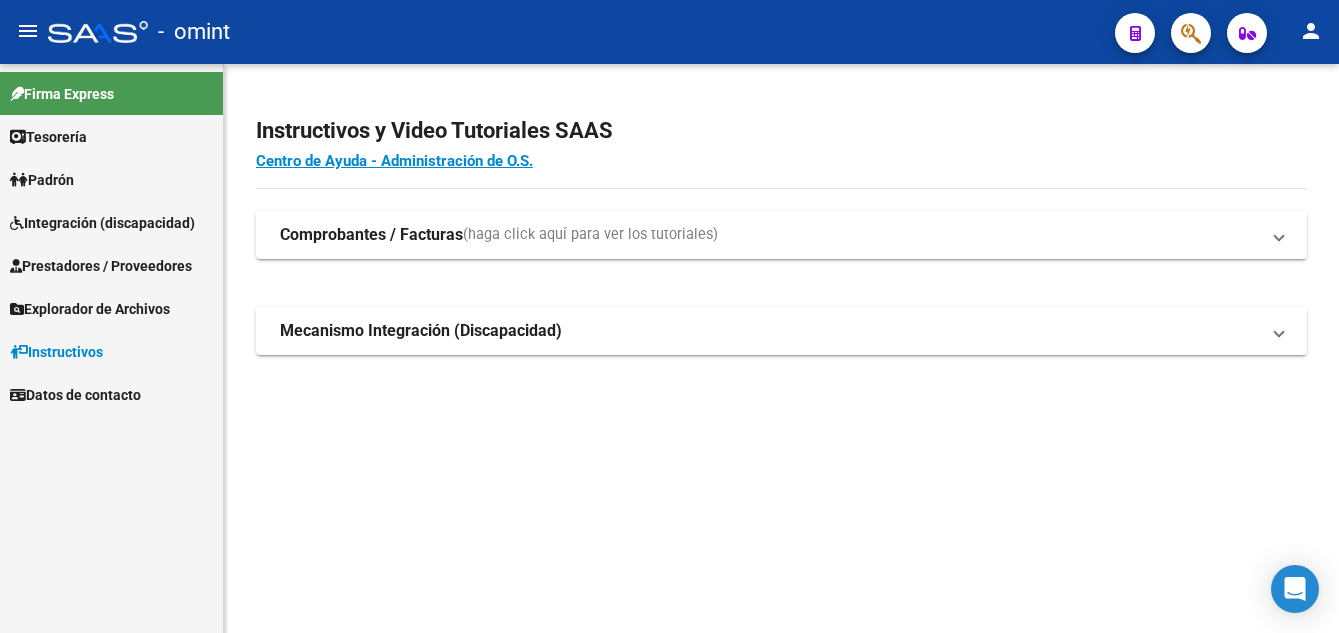 scroll, scrollTop: 0, scrollLeft: 0, axis: both 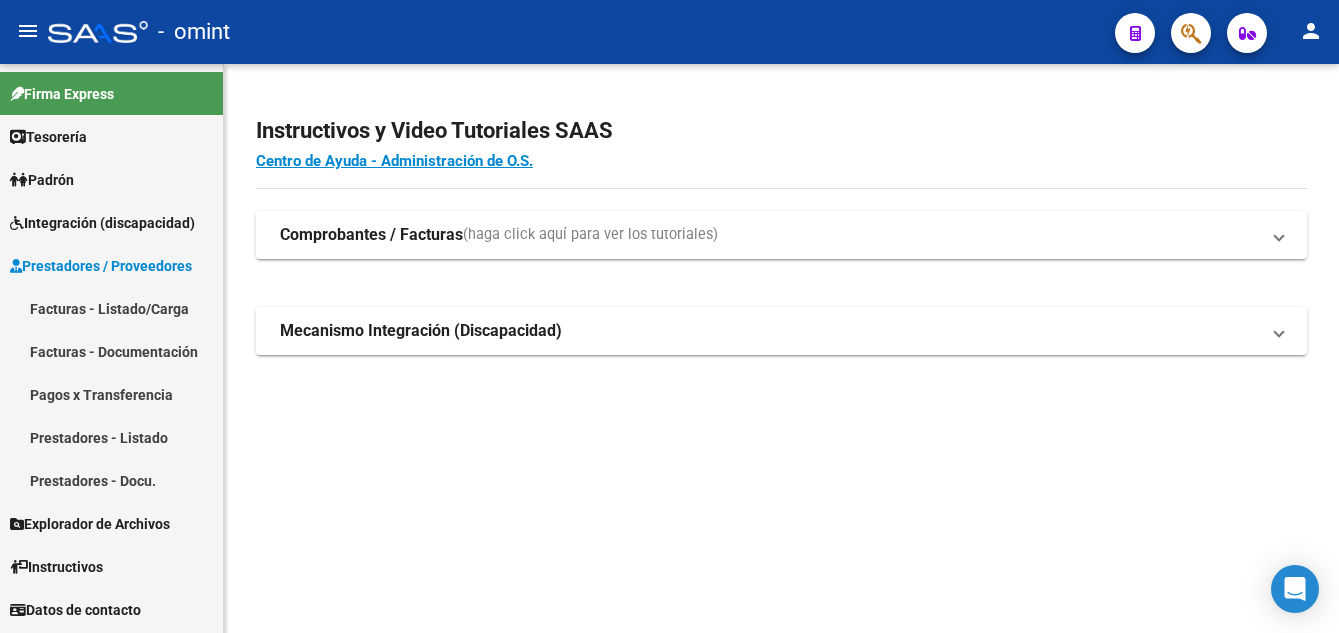 click on "Facturas - Listado/Carga" at bounding box center (111, 308) 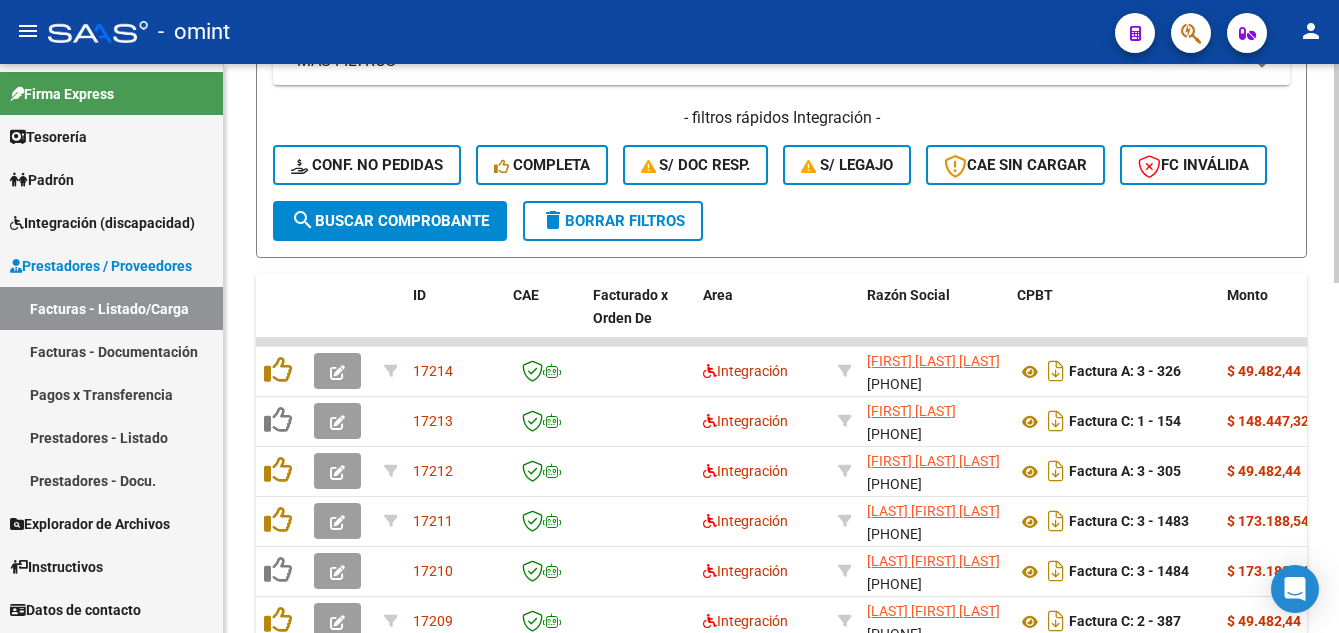 click on "delete  Borrar Filtros" 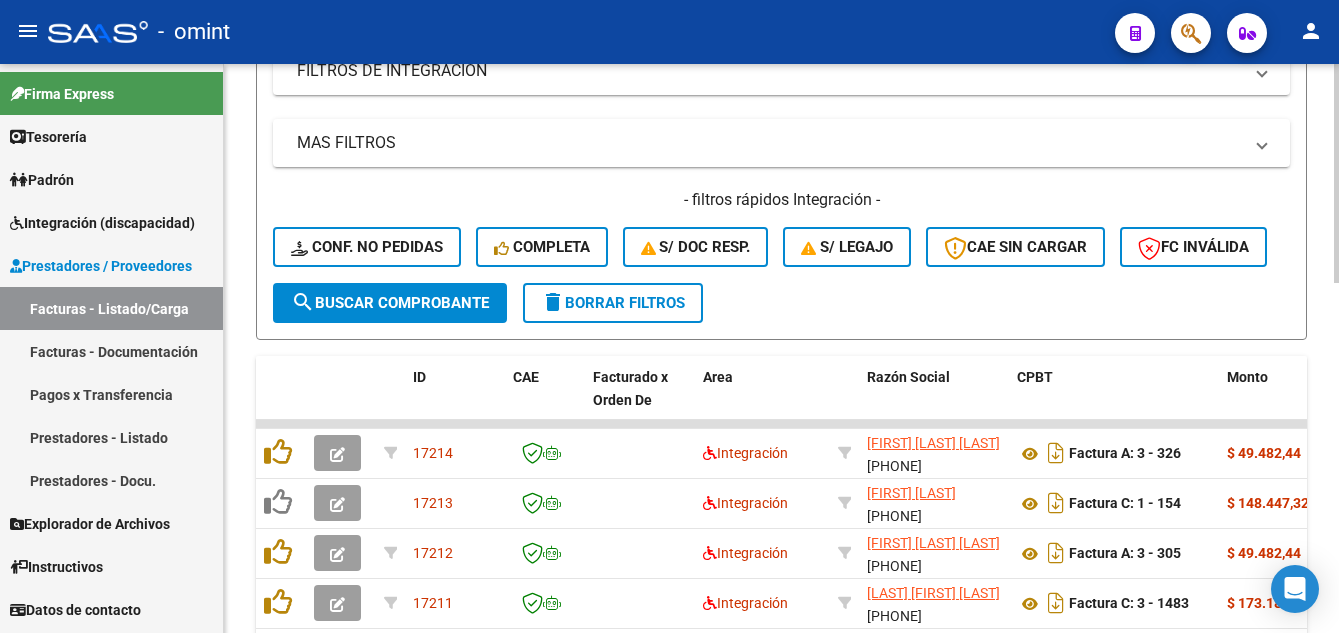 scroll, scrollTop: 500, scrollLeft: 0, axis: vertical 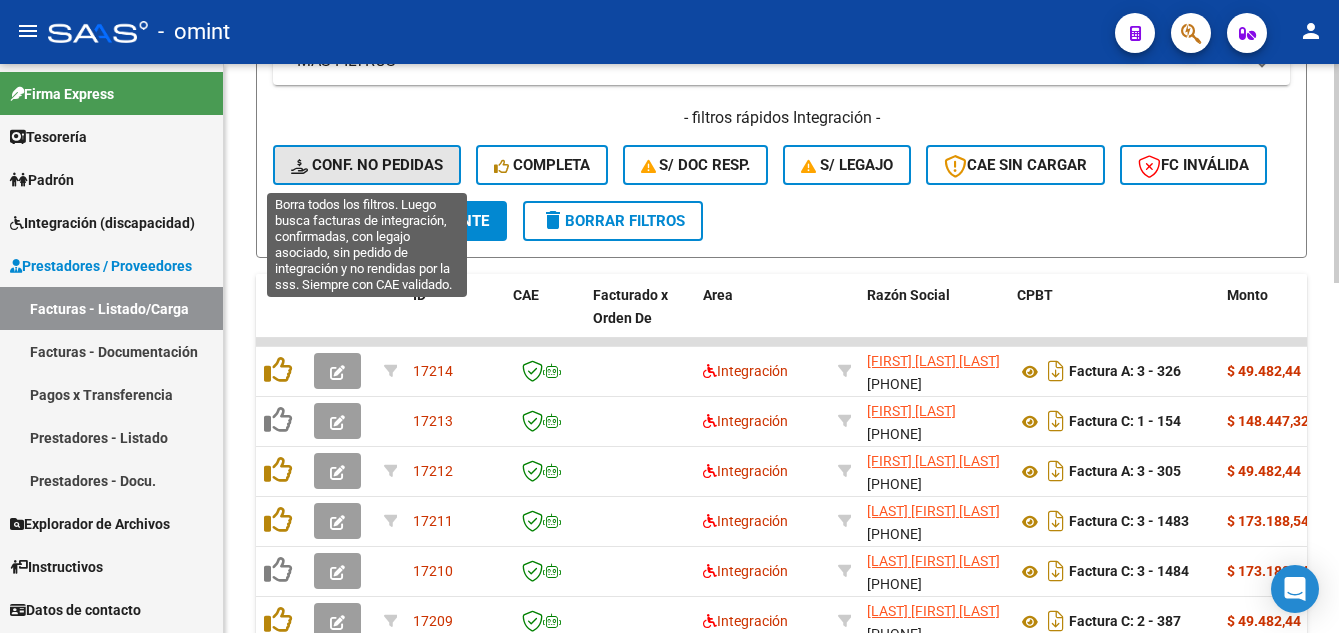 click on "Conf. no pedidas" 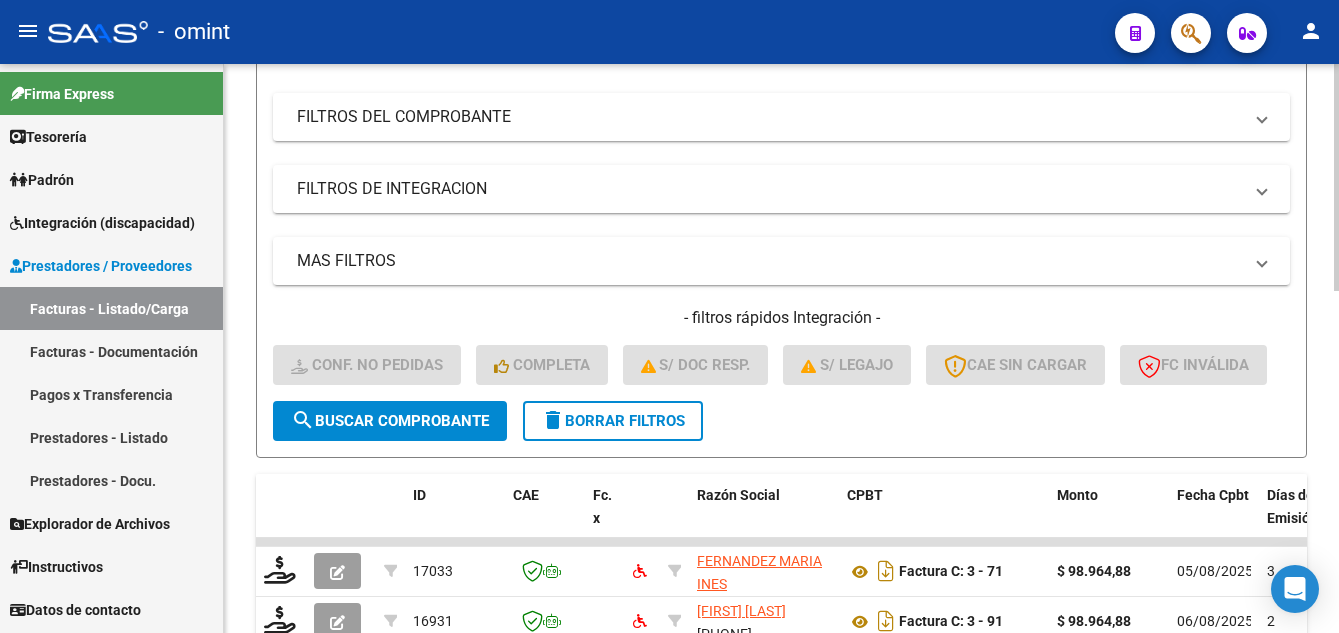 scroll, scrollTop: 0, scrollLeft: 0, axis: both 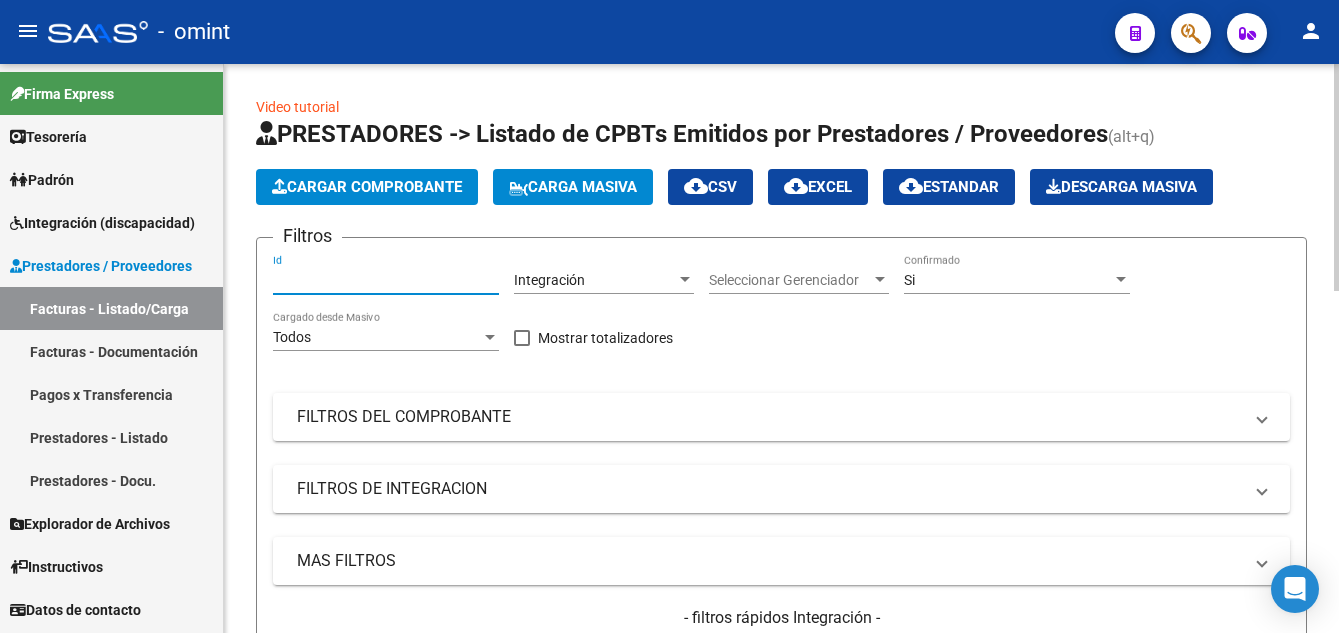 paste on "16921" 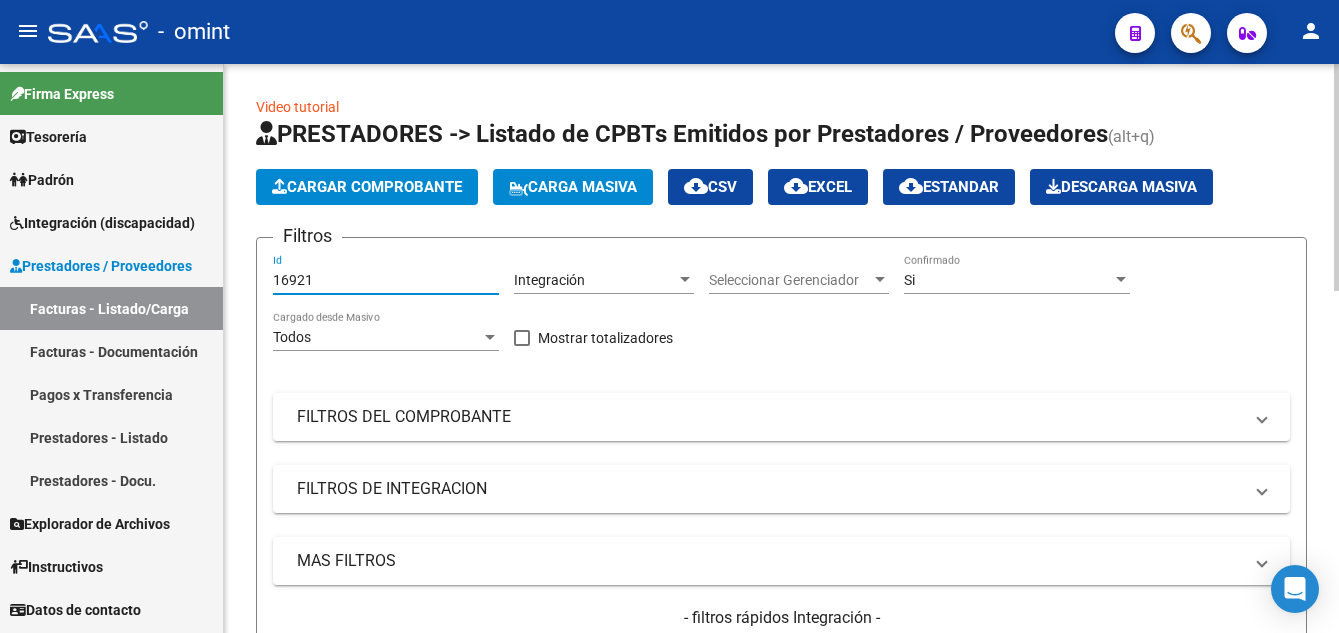scroll, scrollTop: 400, scrollLeft: 0, axis: vertical 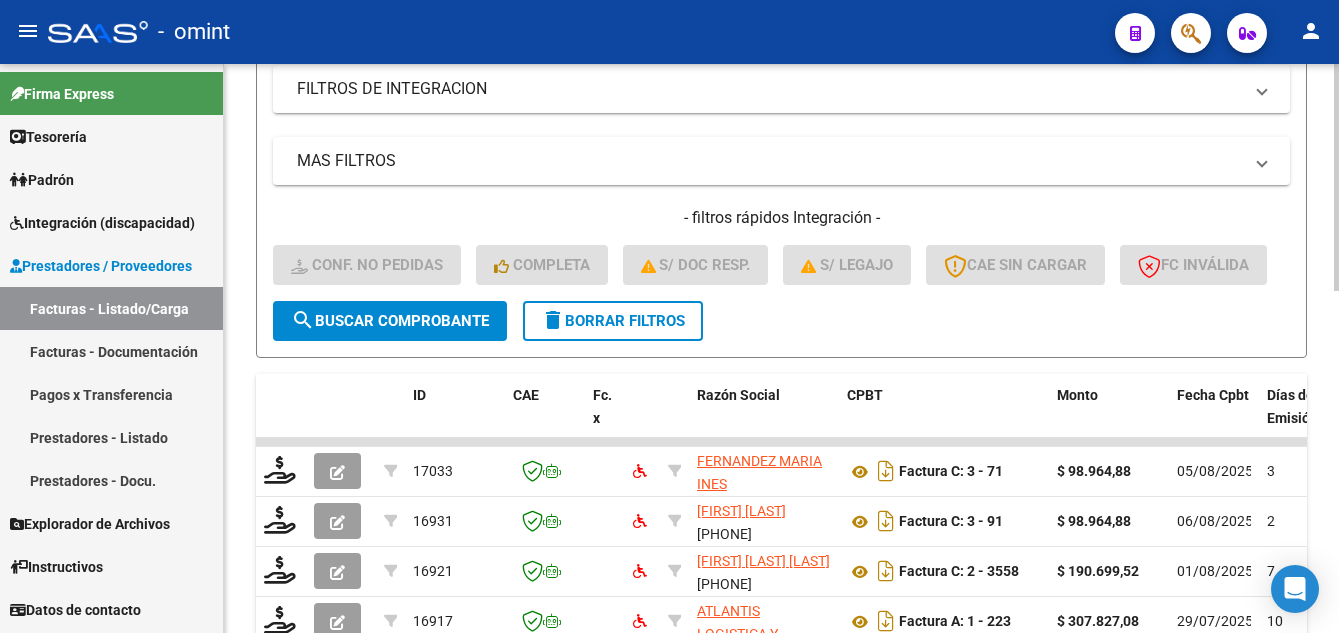 type on "16921" 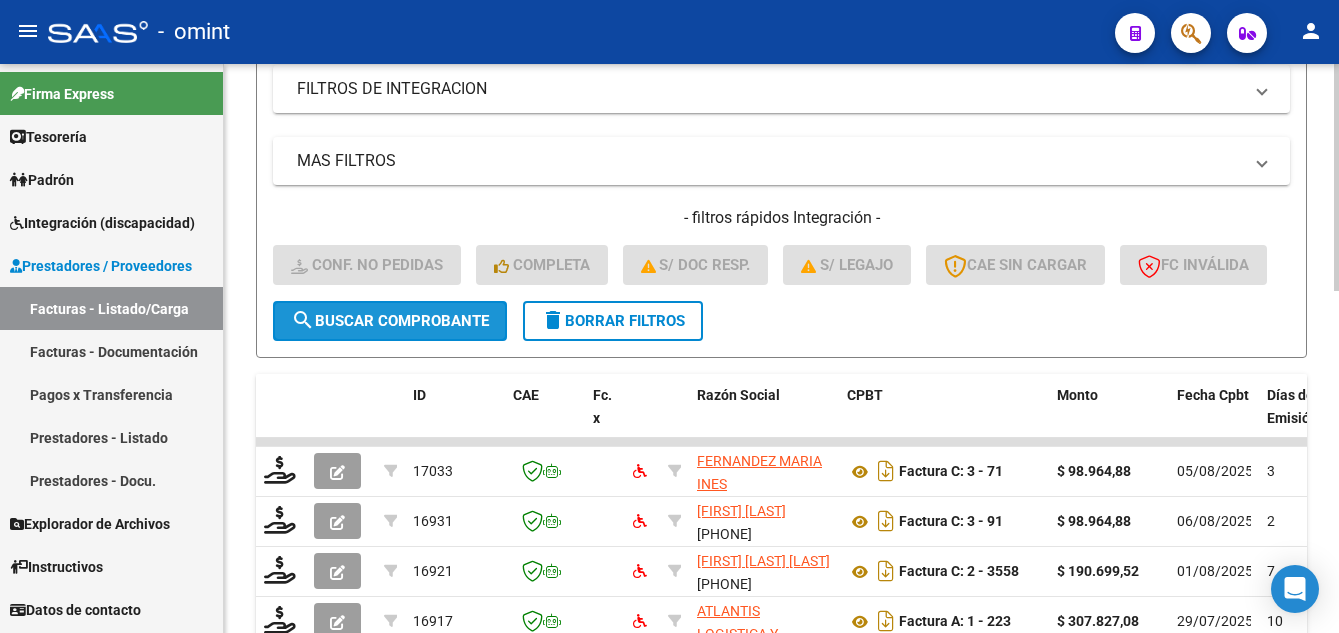 click on "search  Buscar Comprobante" 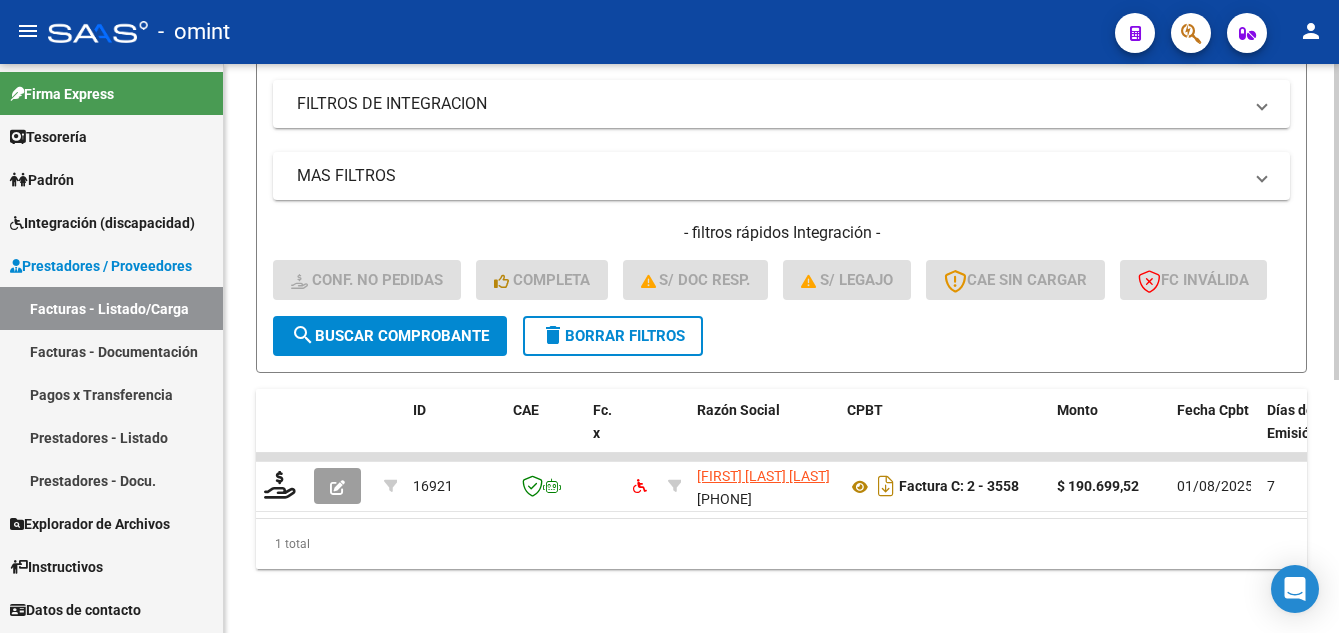 scroll, scrollTop: 456, scrollLeft: 0, axis: vertical 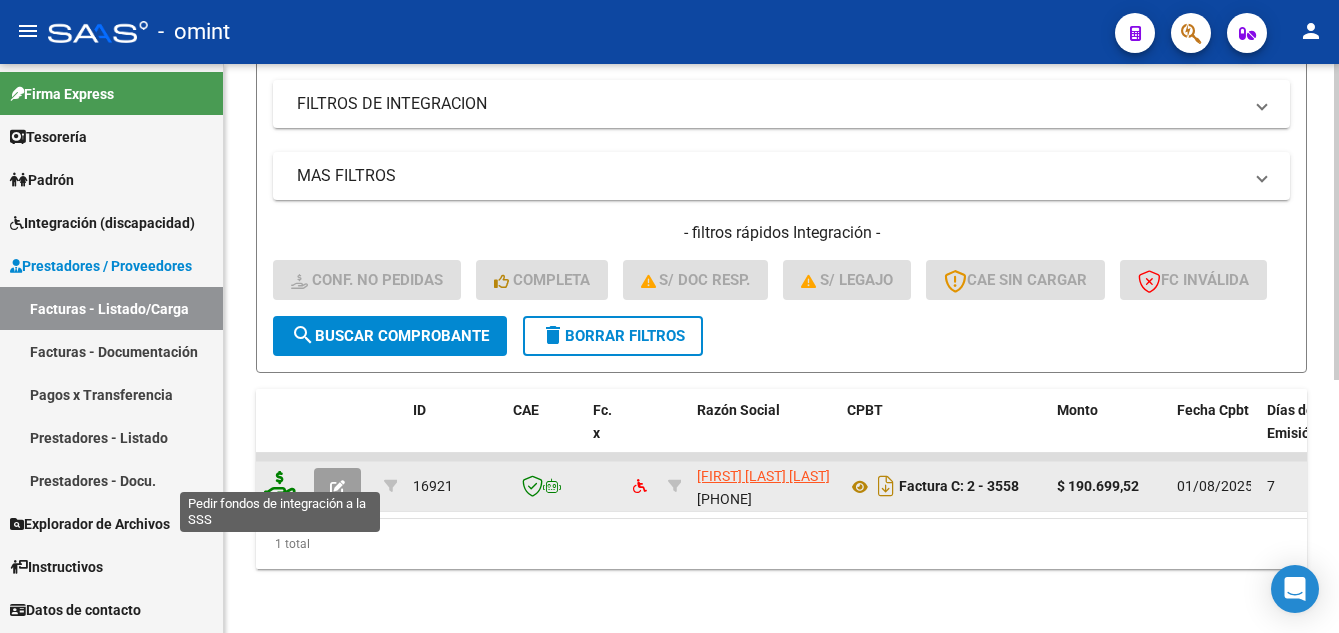 click 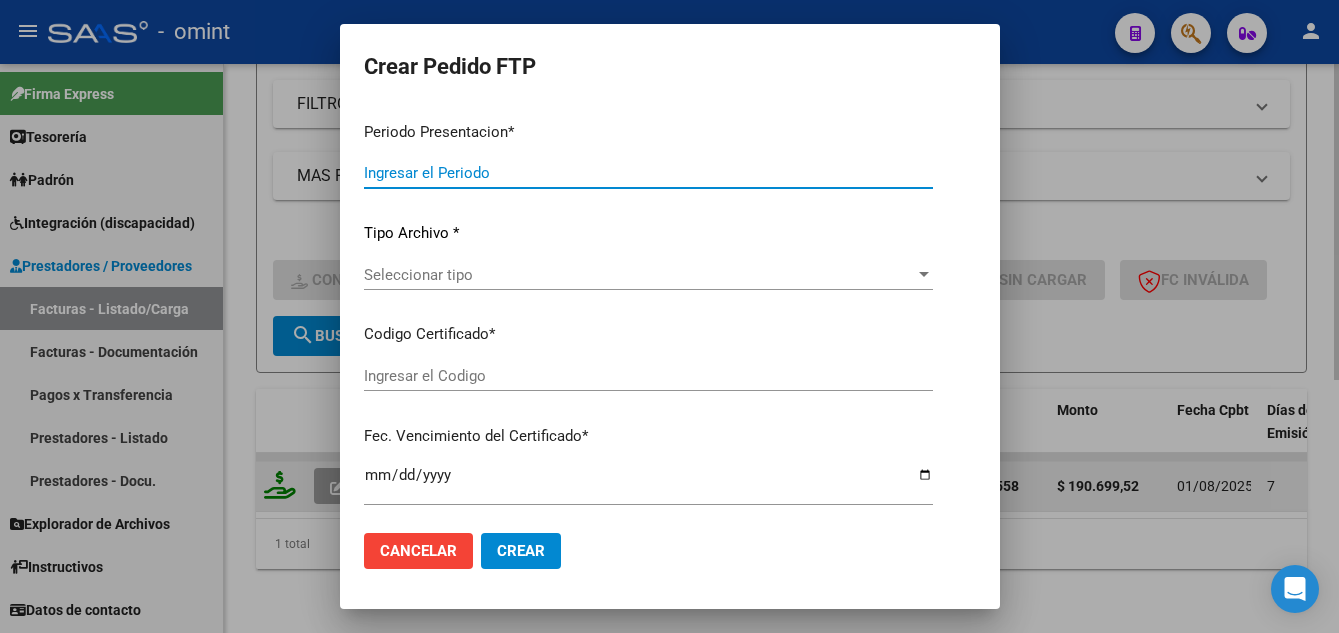 type on "202507" 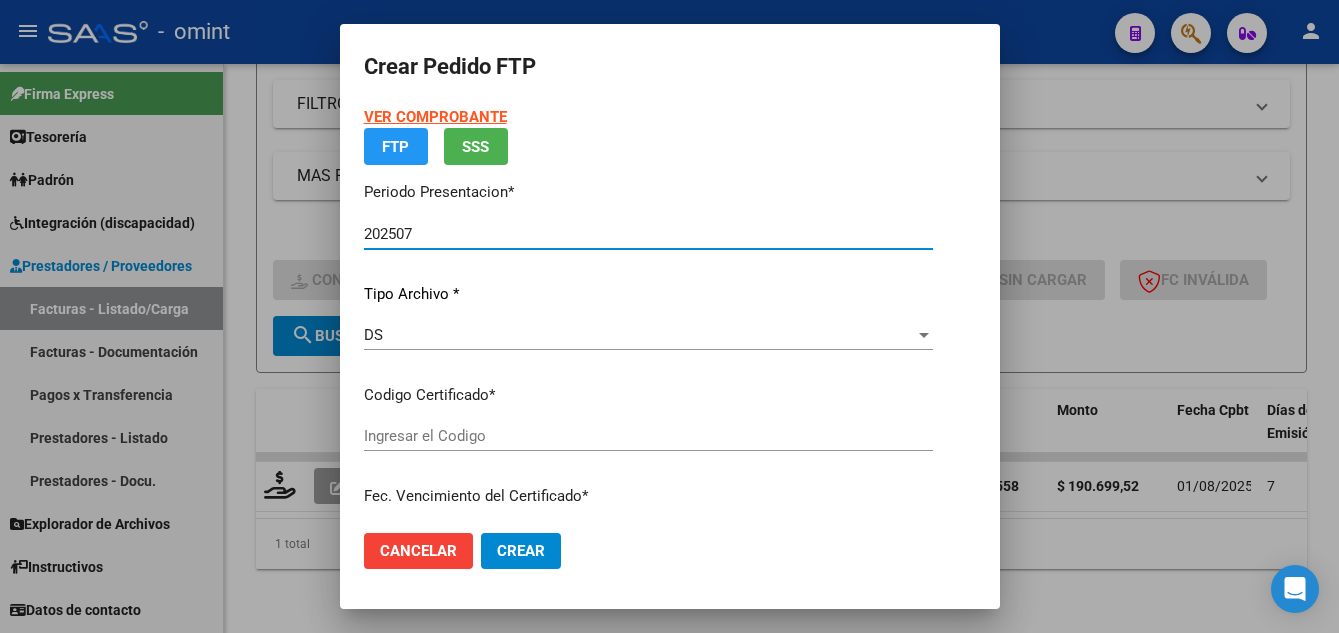type on "9693943602" 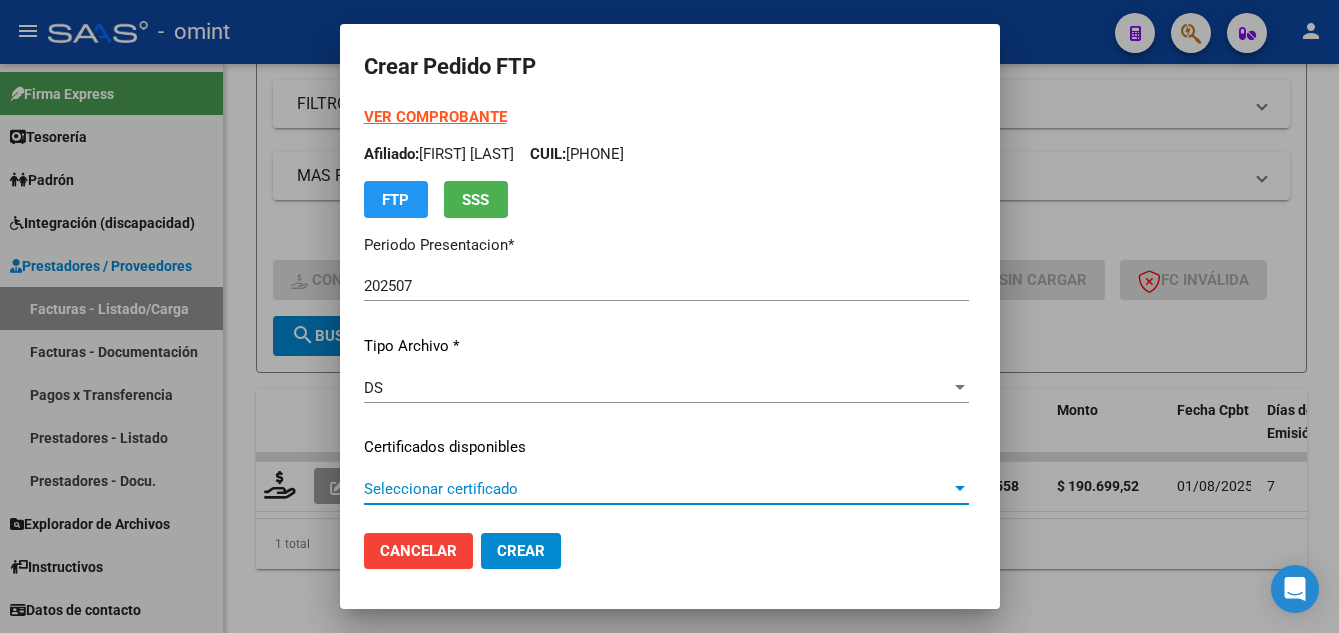 click on "Seleccionar certificado" at bounding box center (657, 489) 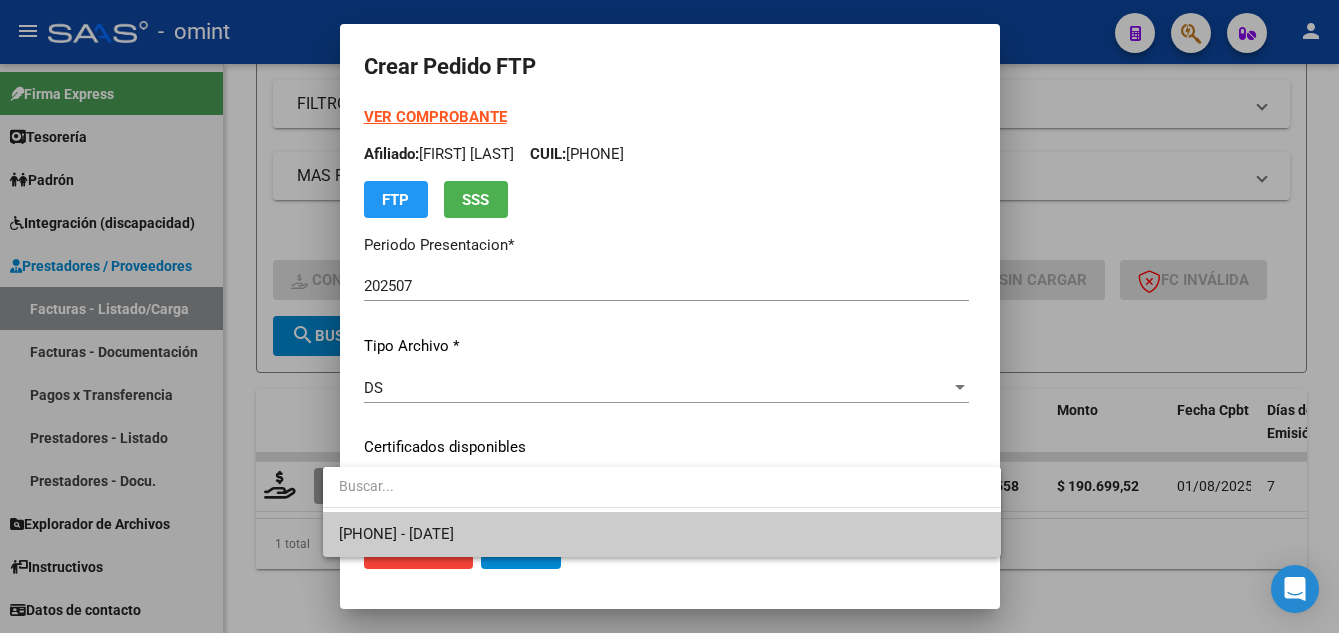 click on "9693943602 - 2027-05-20" at bounding box center [662, 534] 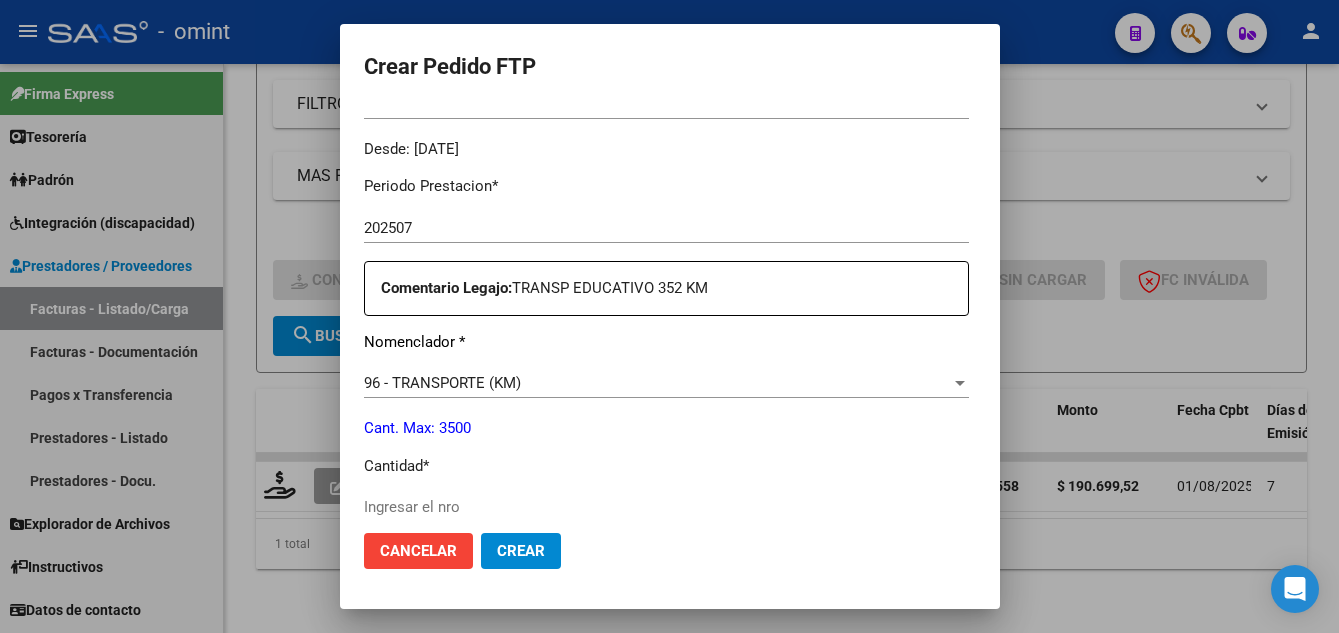 scroll, scrollTop: 700, scrollLeft: 0, axis: vertical 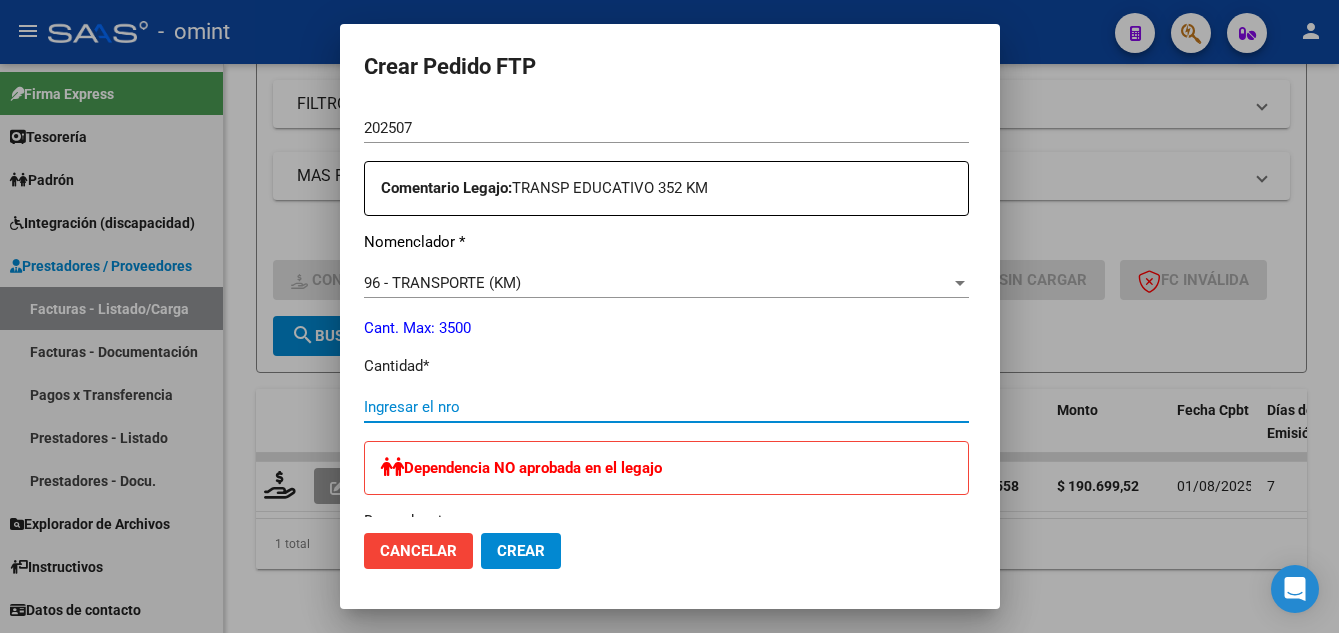 click on "Ingresar el nro" at bounding box center (666, 407) 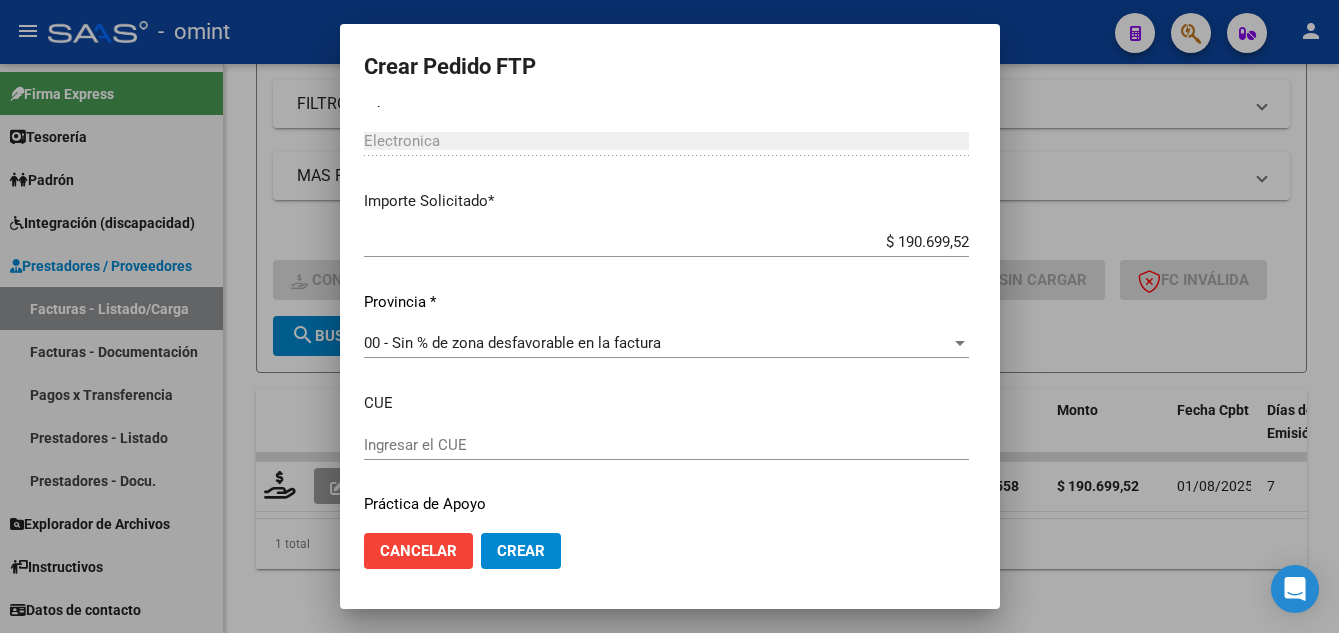 scroll, scrollTop: 1263, scrollLeft: 0, axis: vertical 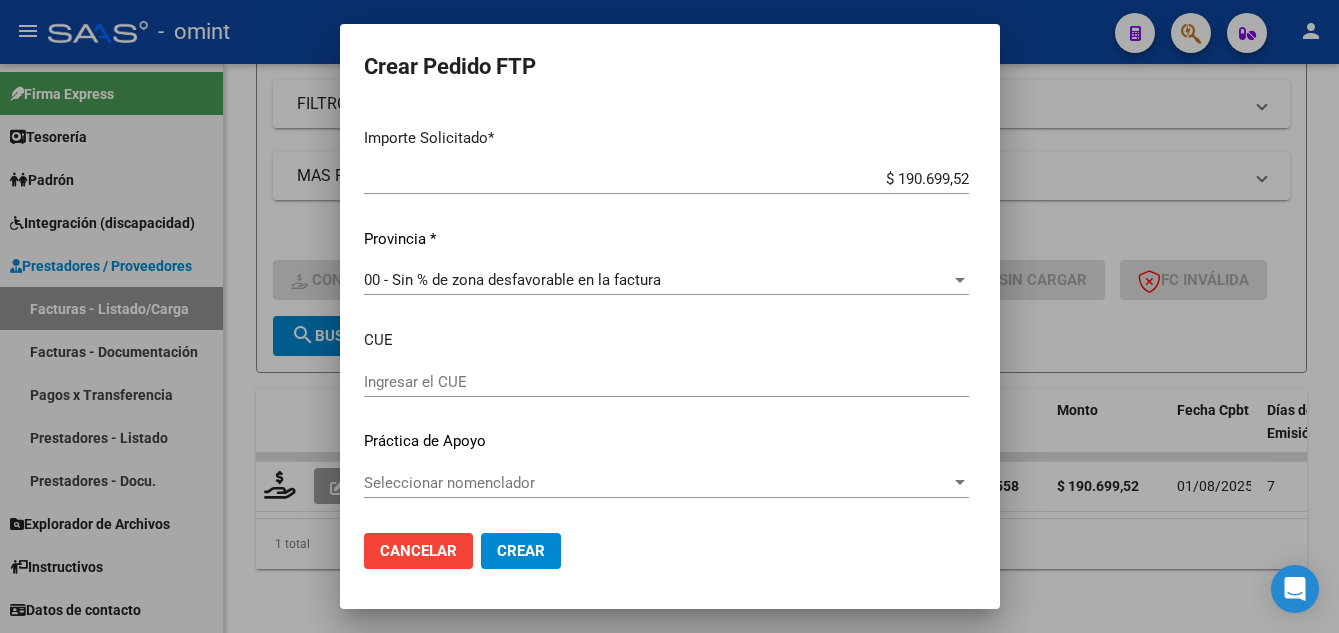 type on "352" 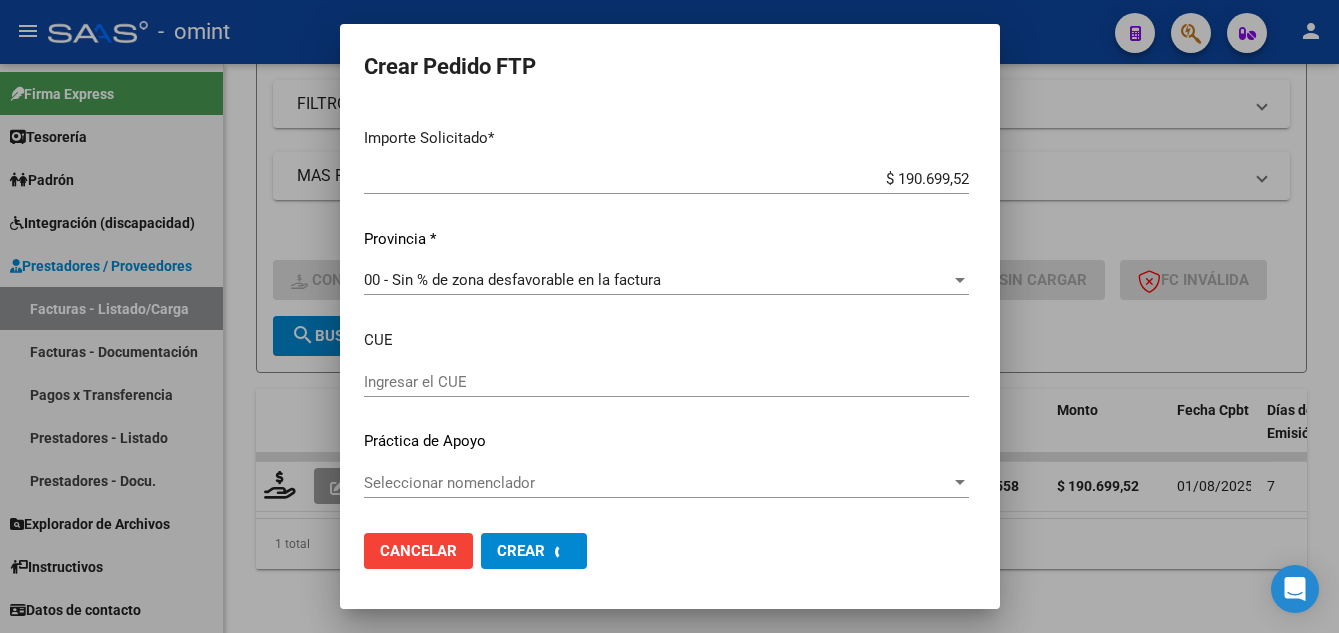 scroll, scrollTop: 0, scrollLeft: 0, axis: both 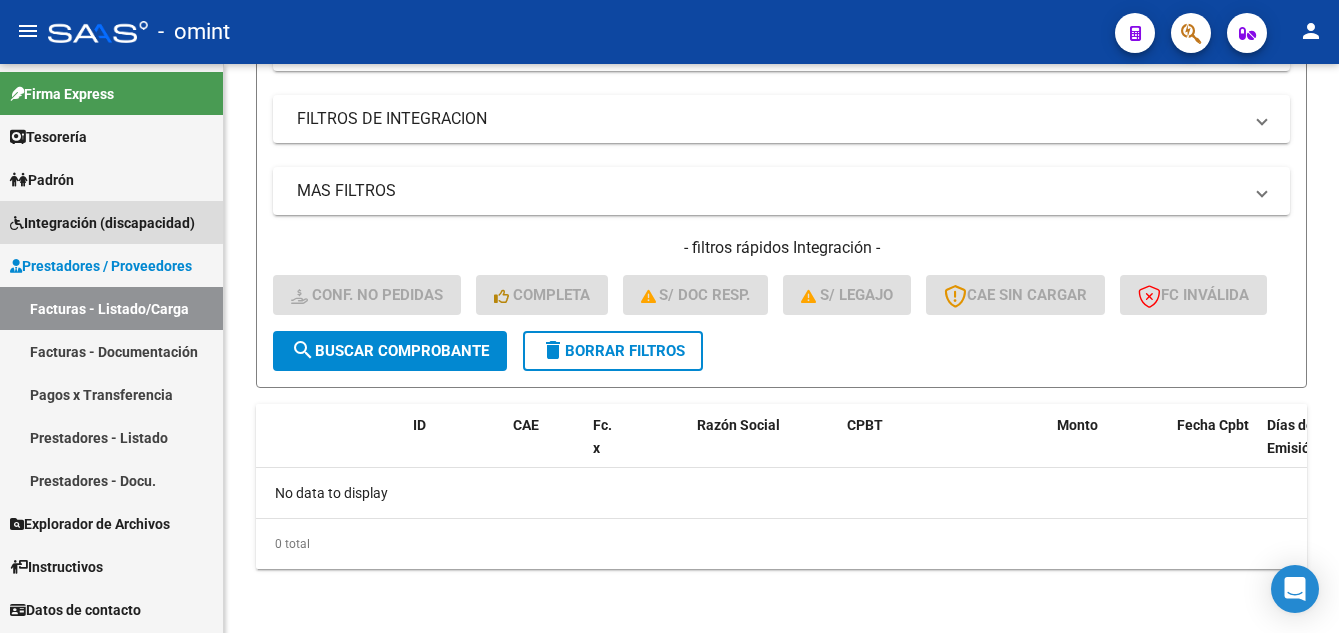 click on "Integración (discapacidad)" at bounding box center [102, 223] 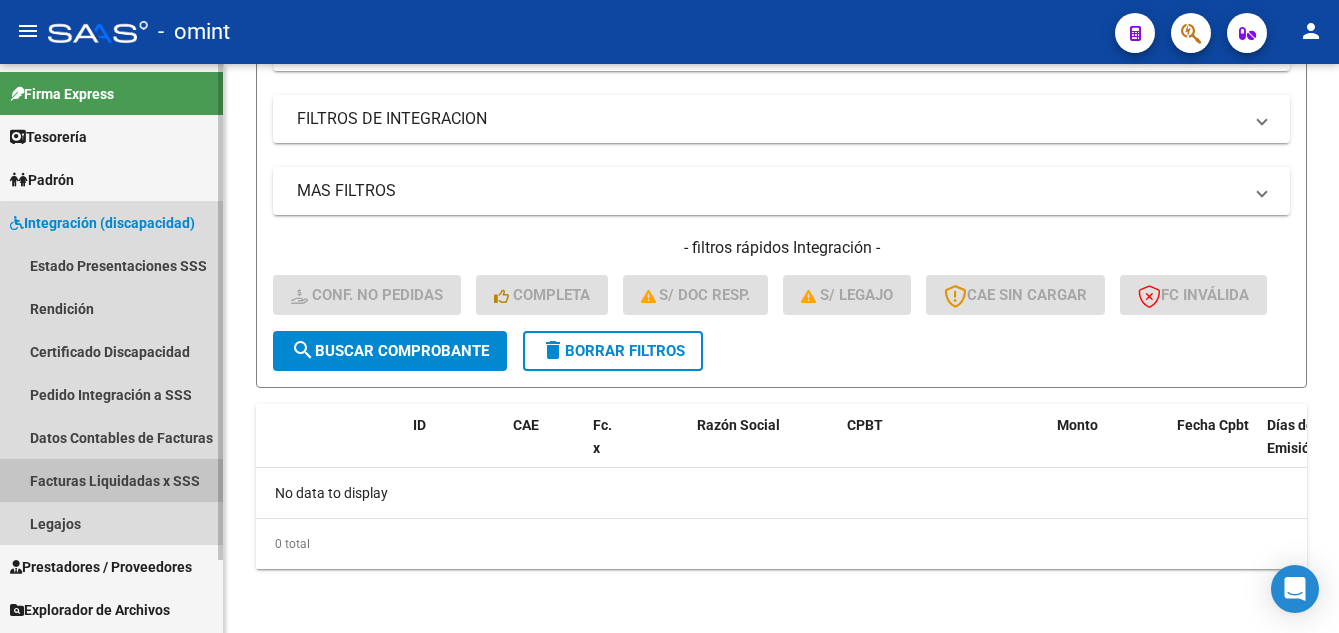 click on "Facturas Liquidadas x SSS" at bounding box center (111, 480) 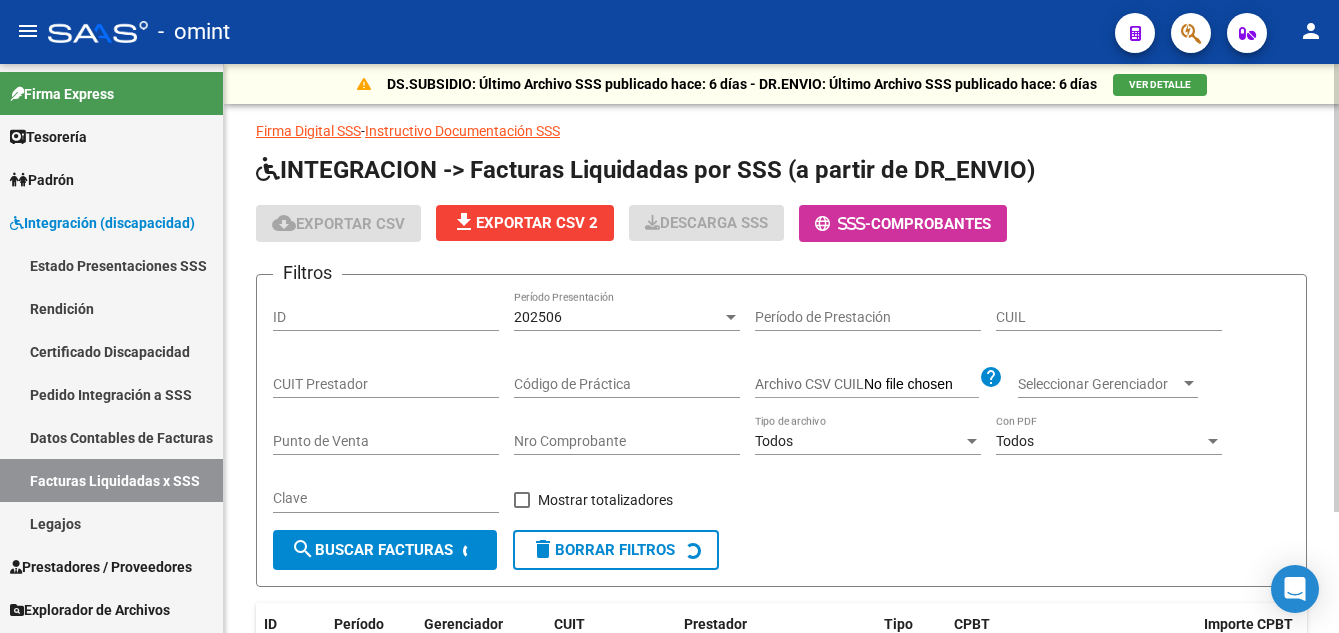 scroll, scrollTop: 154, scrollLeft: 0, axis: vertical 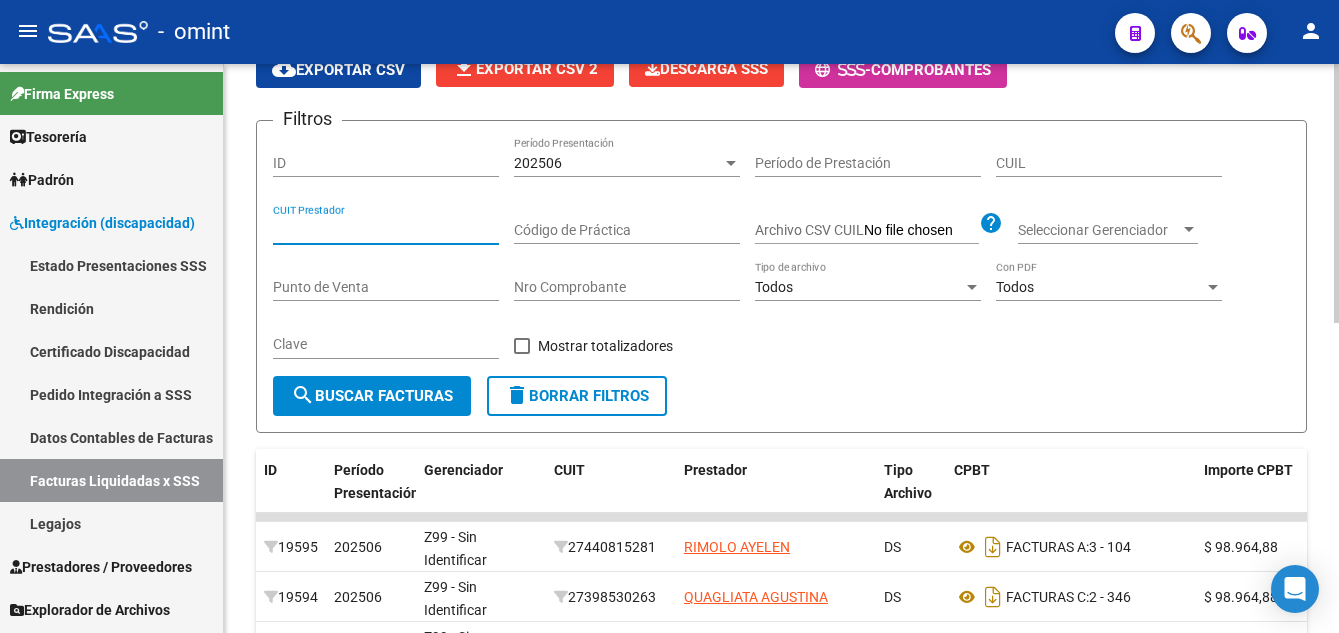paste on "[NUMBER]" 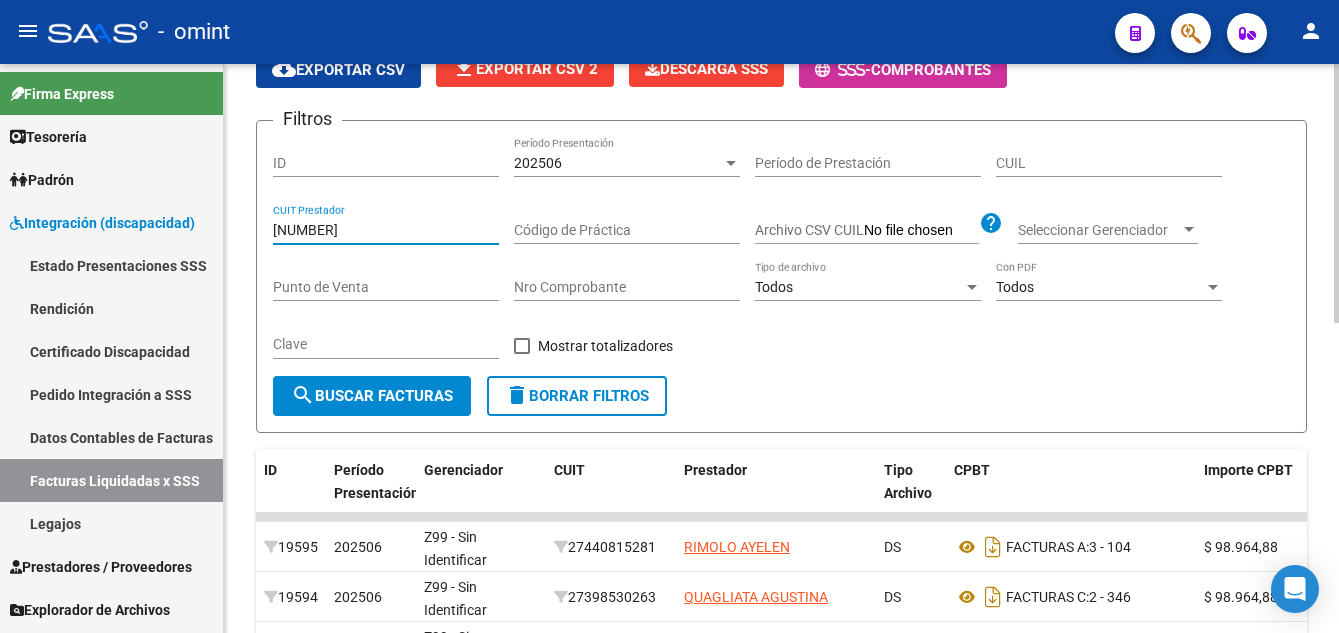 type on "[NUMBER]" 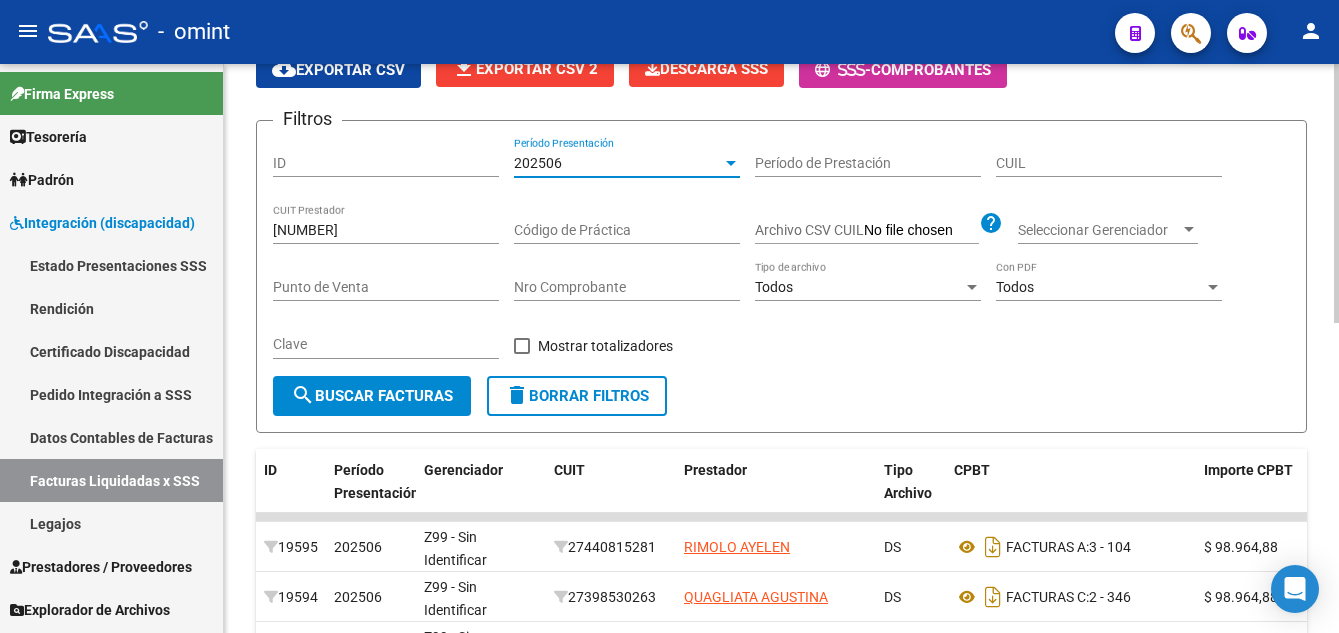 click on "202506" at bounding box center [618, 163] 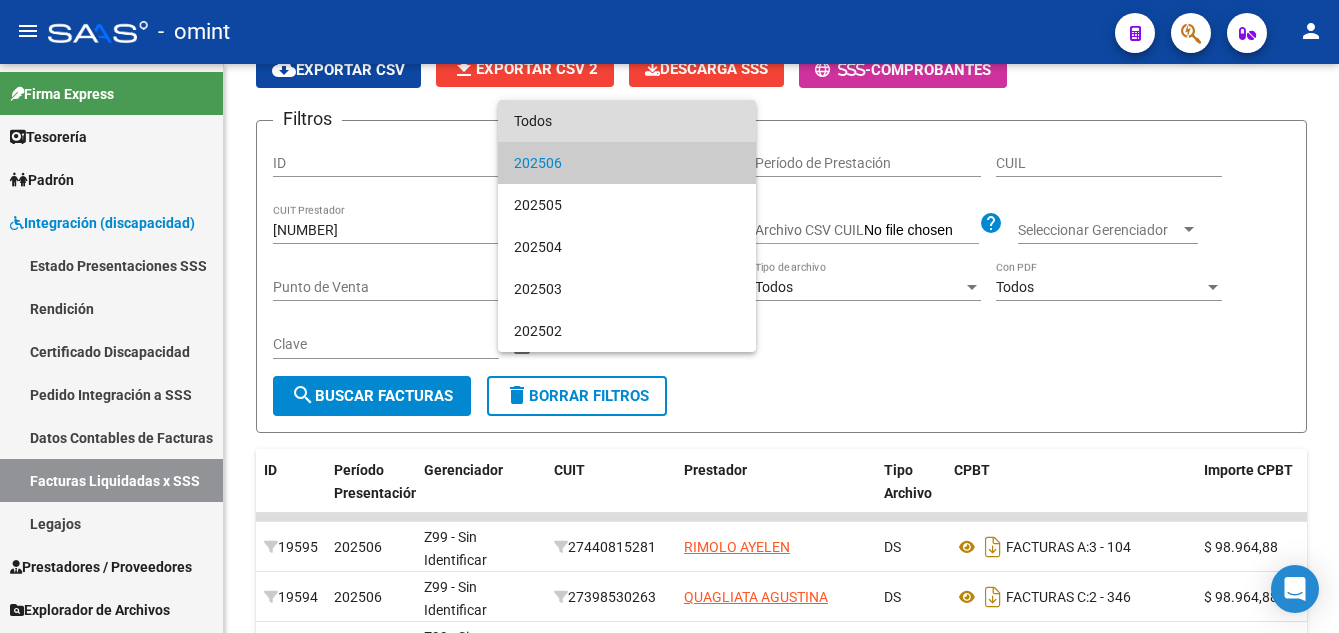 click on "Todos" at bounding box center (627, 121) 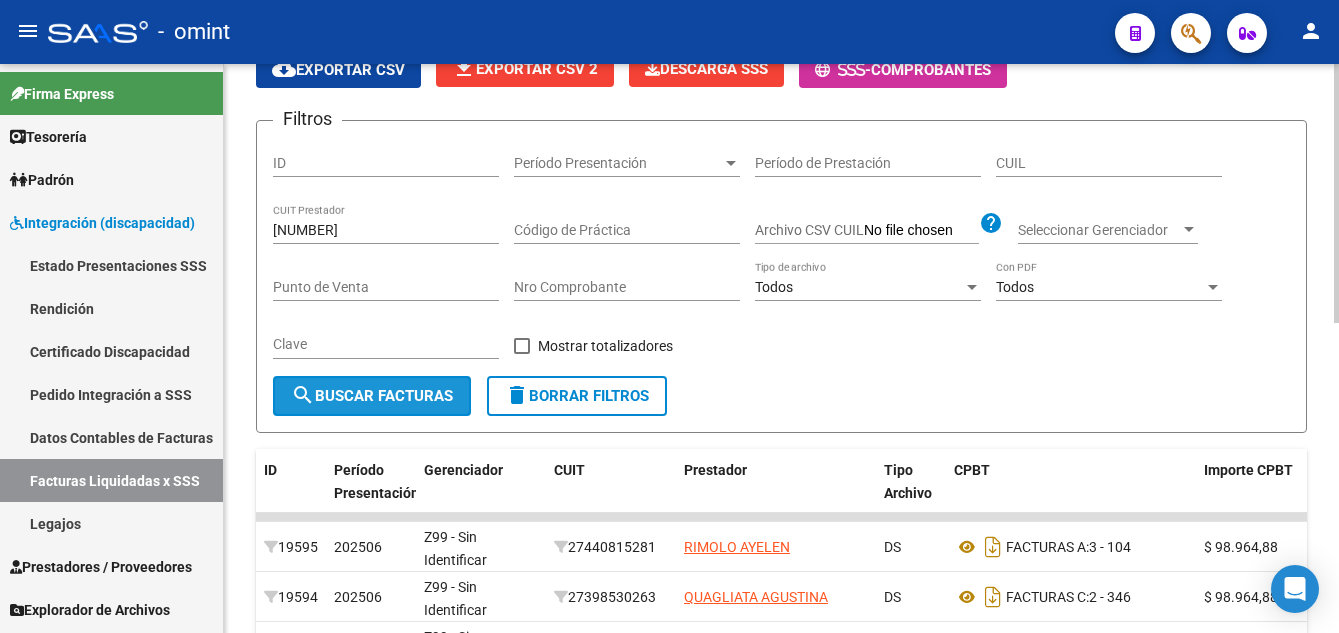 click on "search  Buscar Facturas" 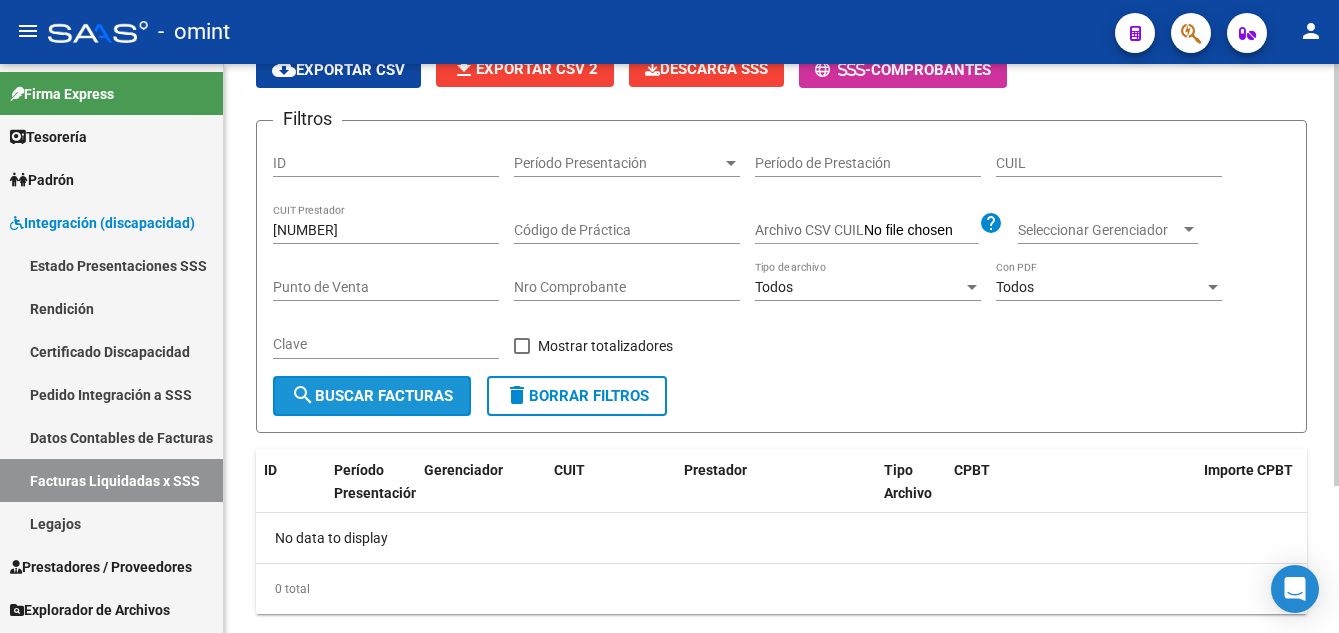 drag, startPoint x: 427, startPoint y: 391, endPoint x: 415, endPoint y: 387, distance: 12.649111 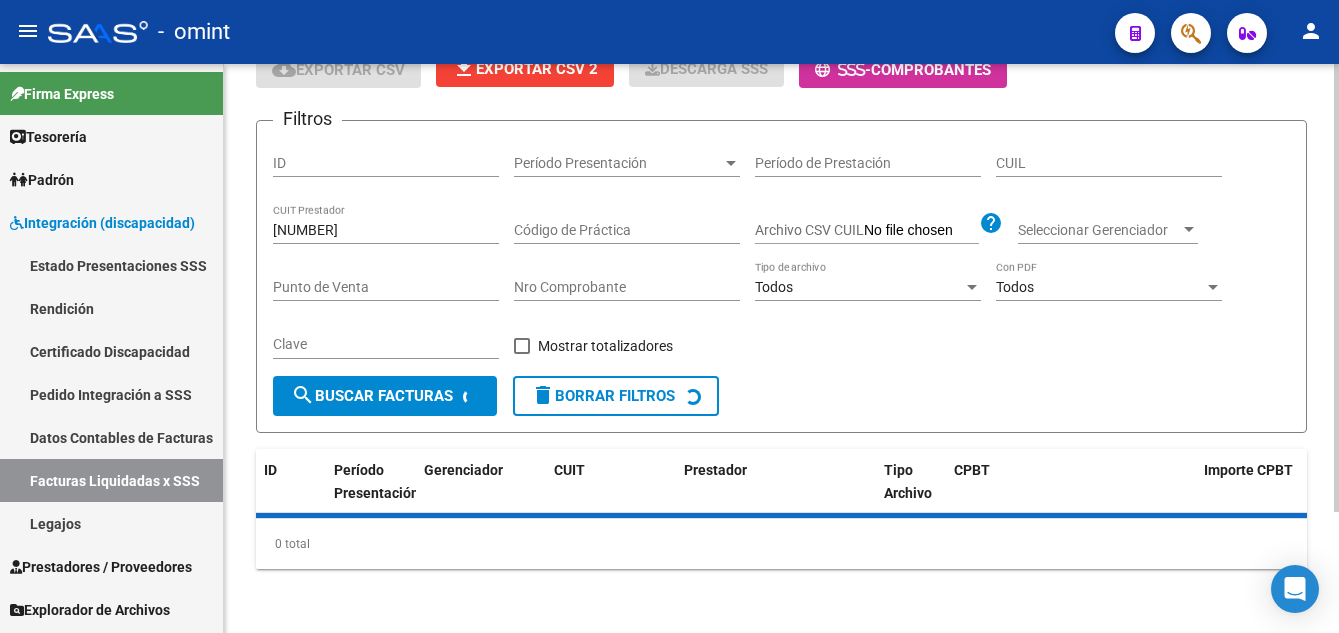 click on "search  Buscar Facturas" 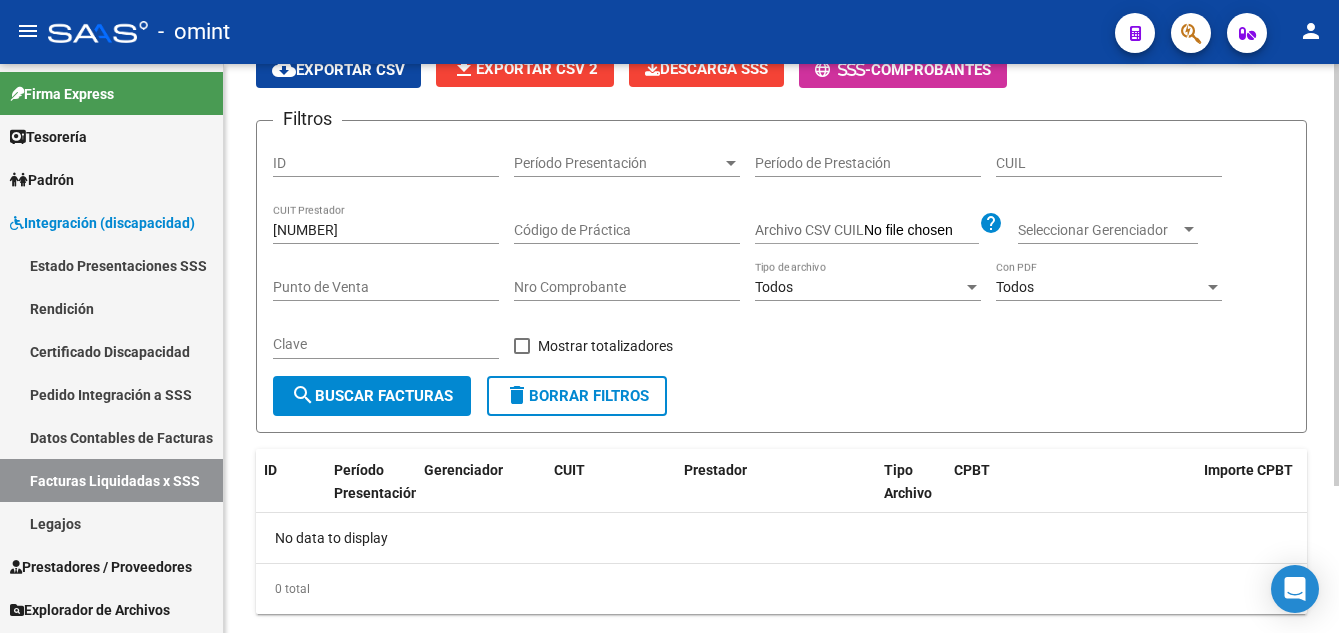 click on "search  Buscar Facturas" 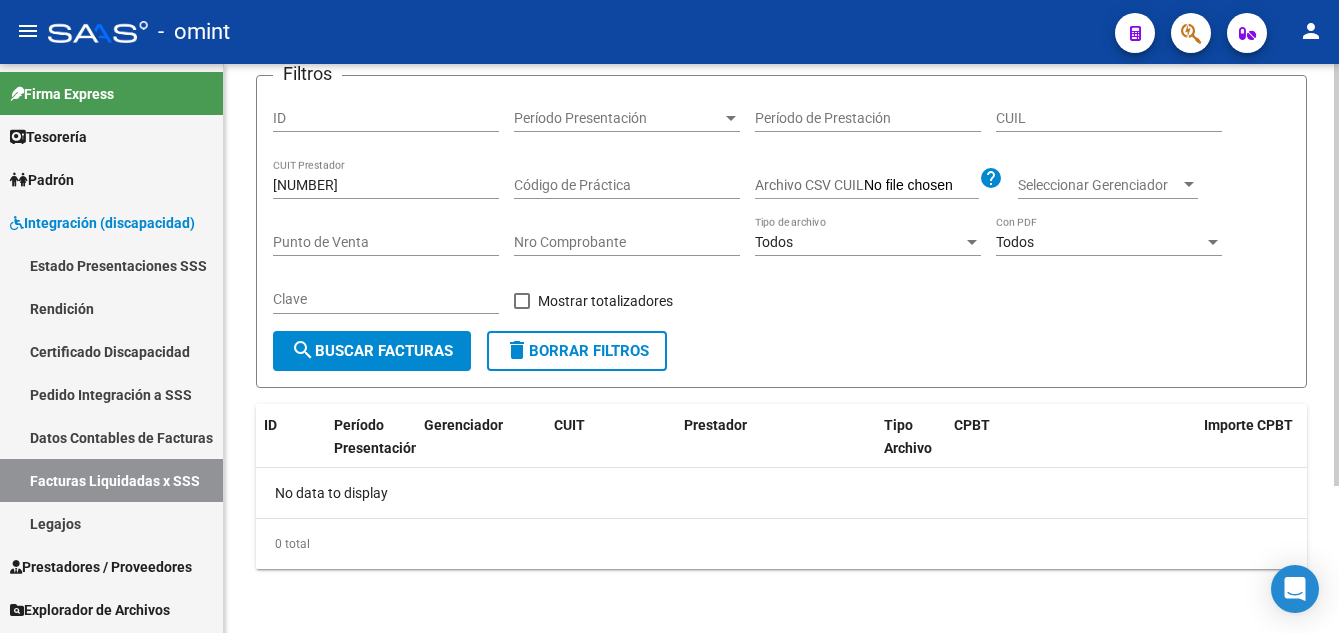 scroll, scrollTop: 0, scrollLeft: 0, axis: both 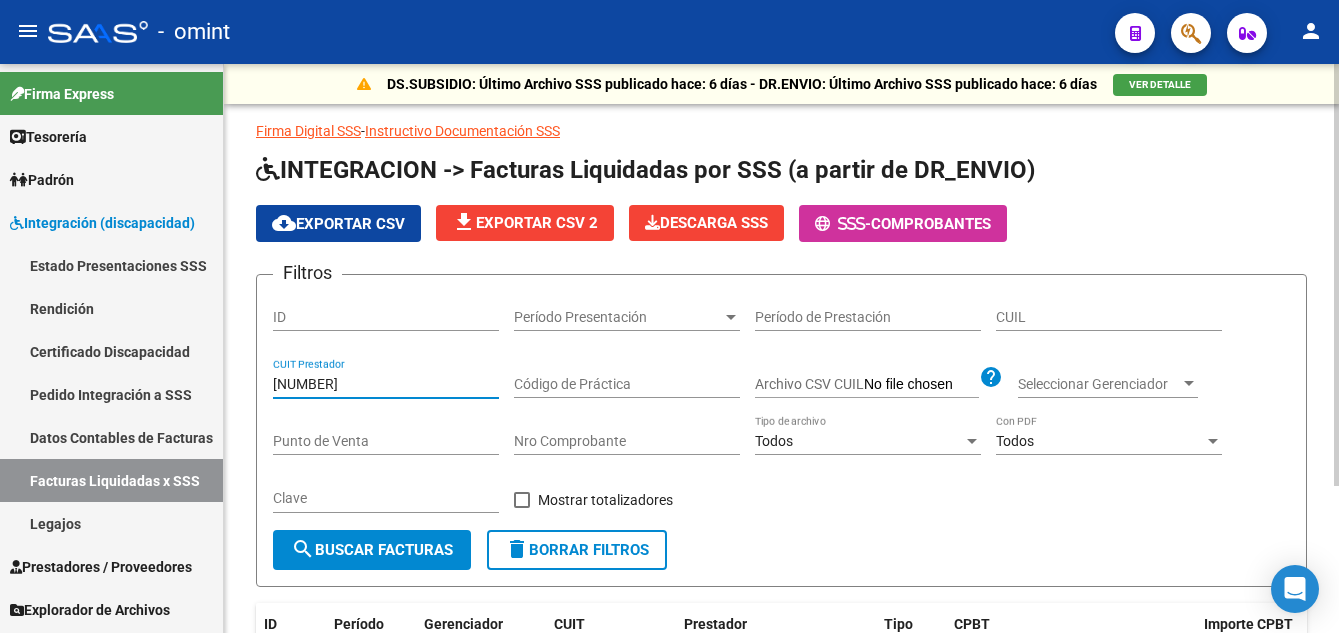 drag, startPoint x: 383, startPoint y: 389, endPoint x: 270, endPoint y: 372, distance: 114.27161 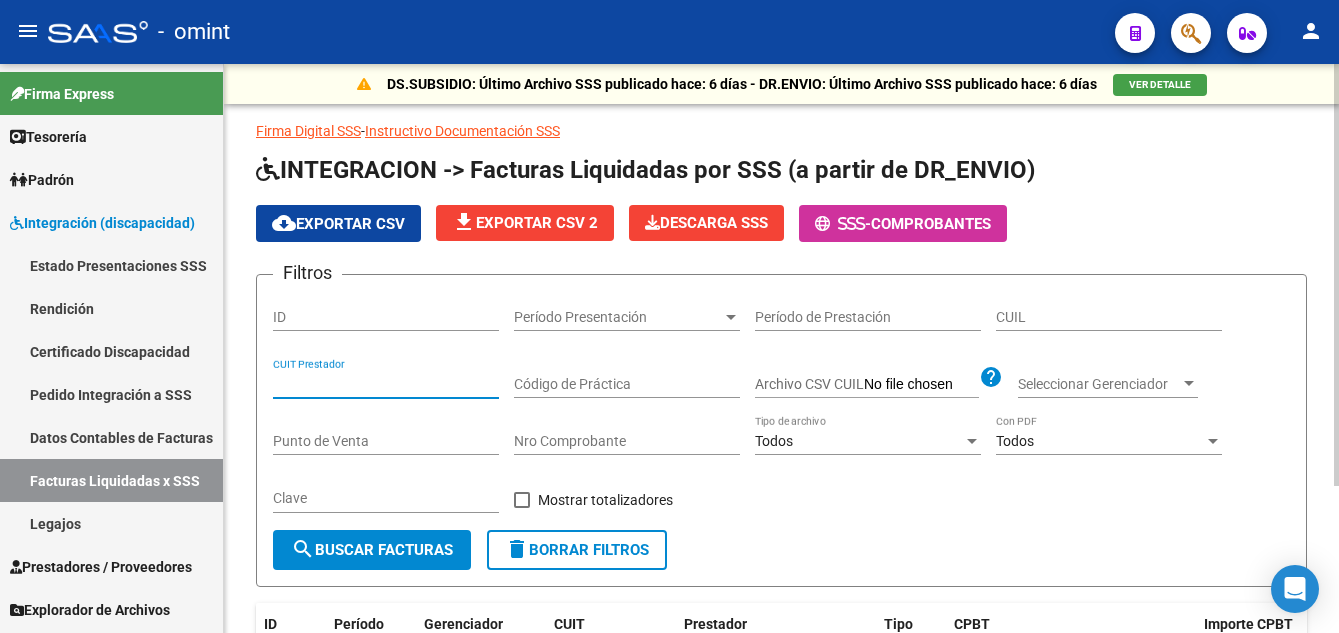scroll, scrollTop: 100, scrollLeft: 0, axis: vertical 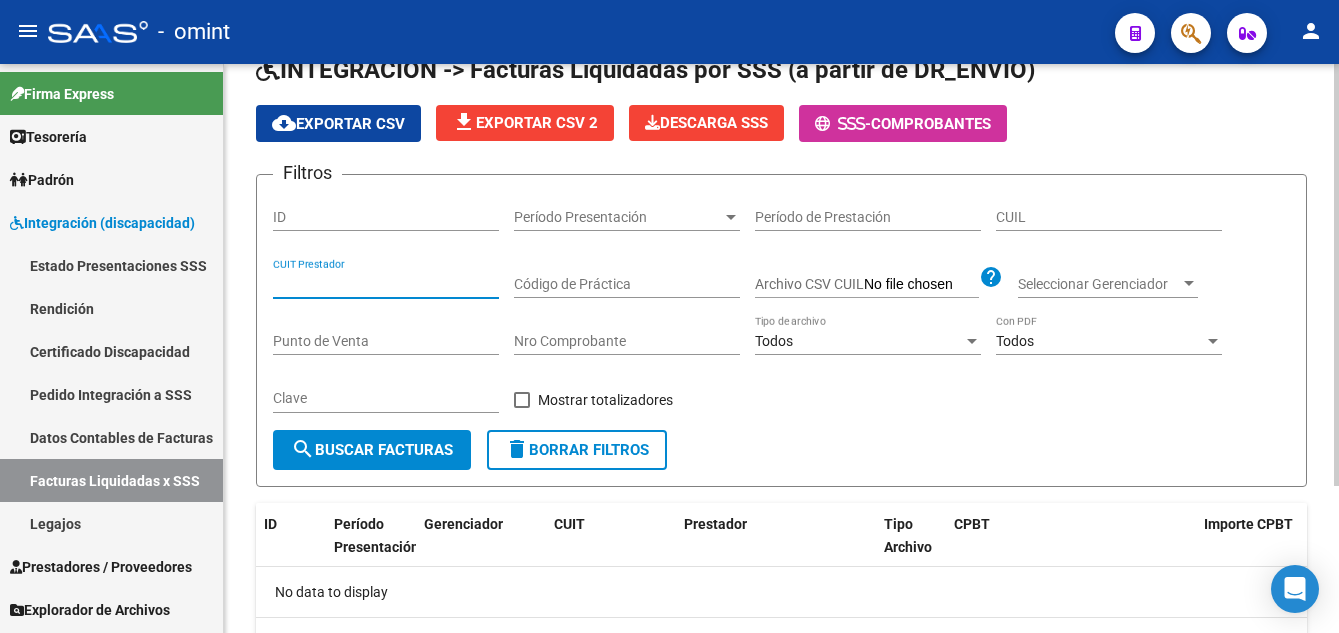 paste on "[NUMBER]" 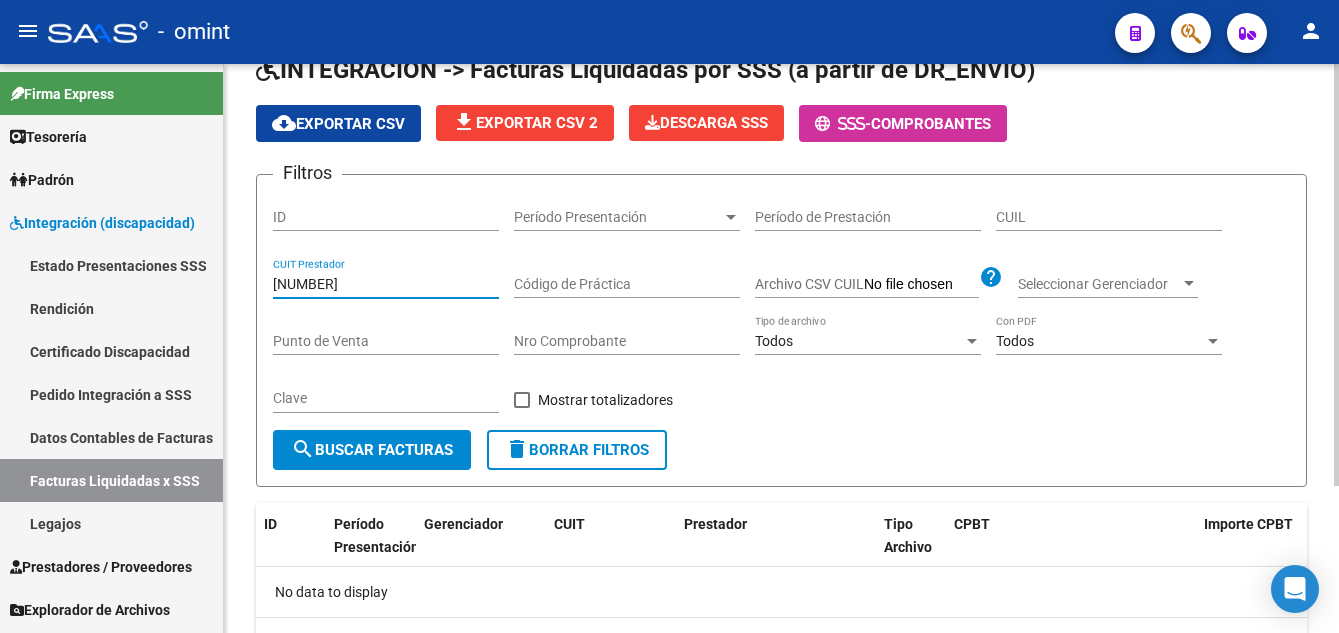 type on "[NUMBER]" 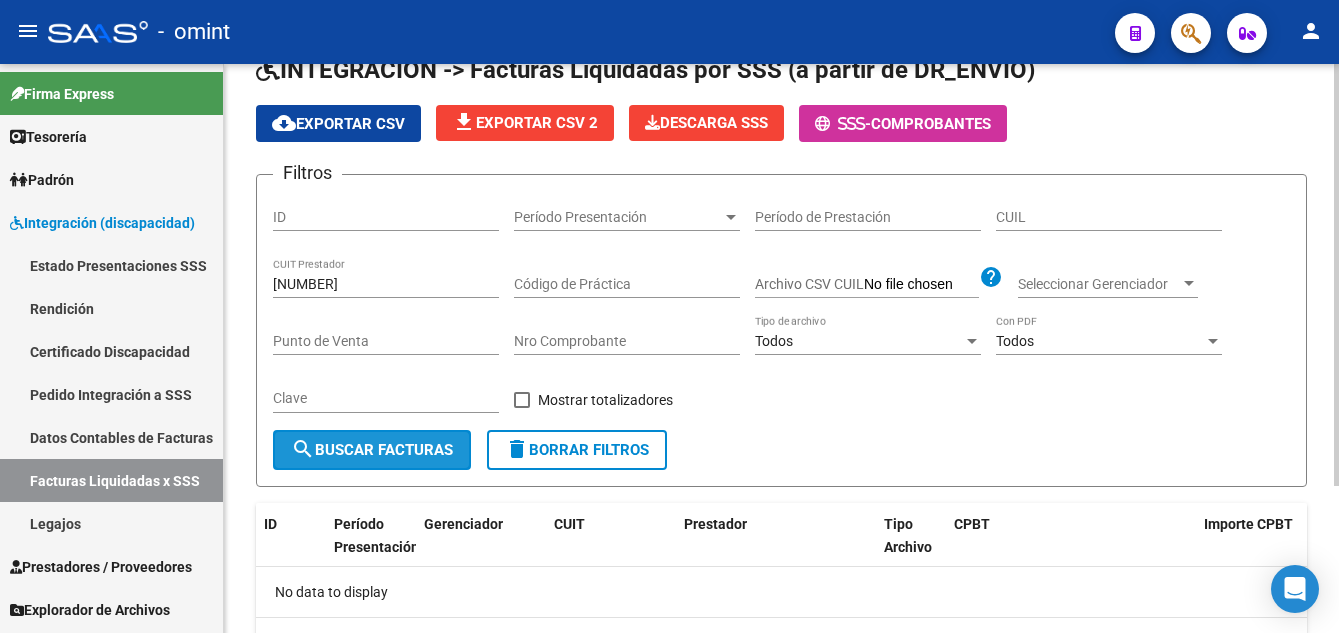 click on "search  Buscar Facturas" 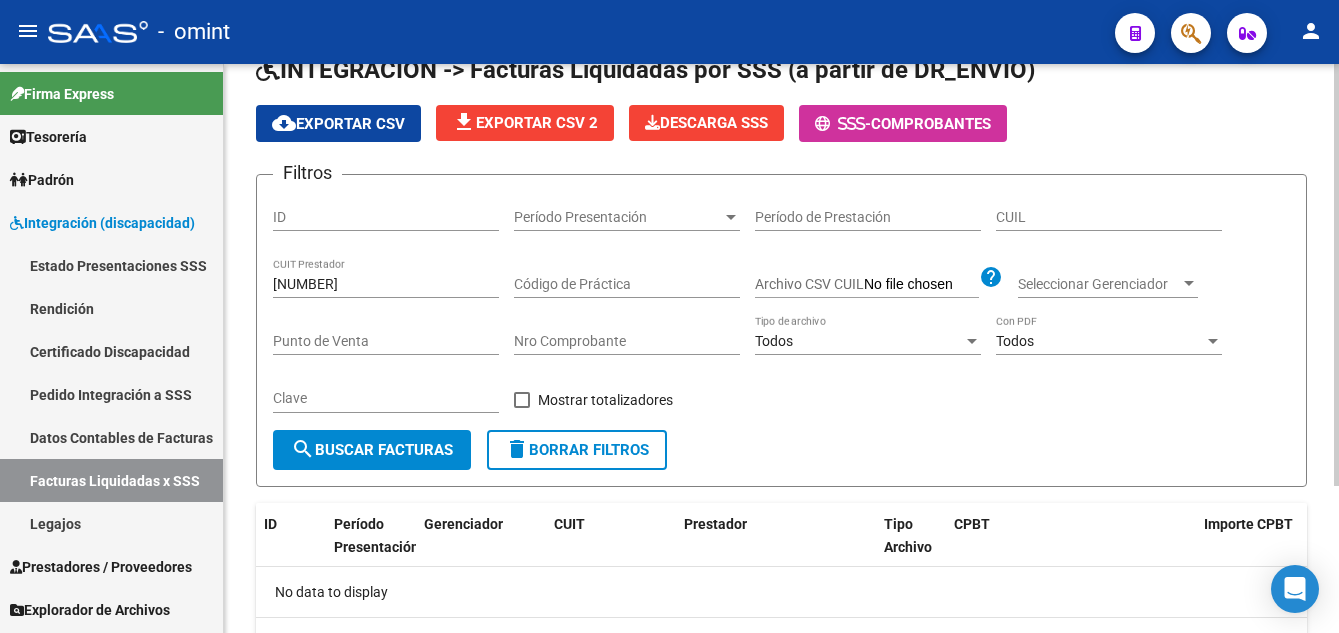 click on "delete  Borrar Filtros" 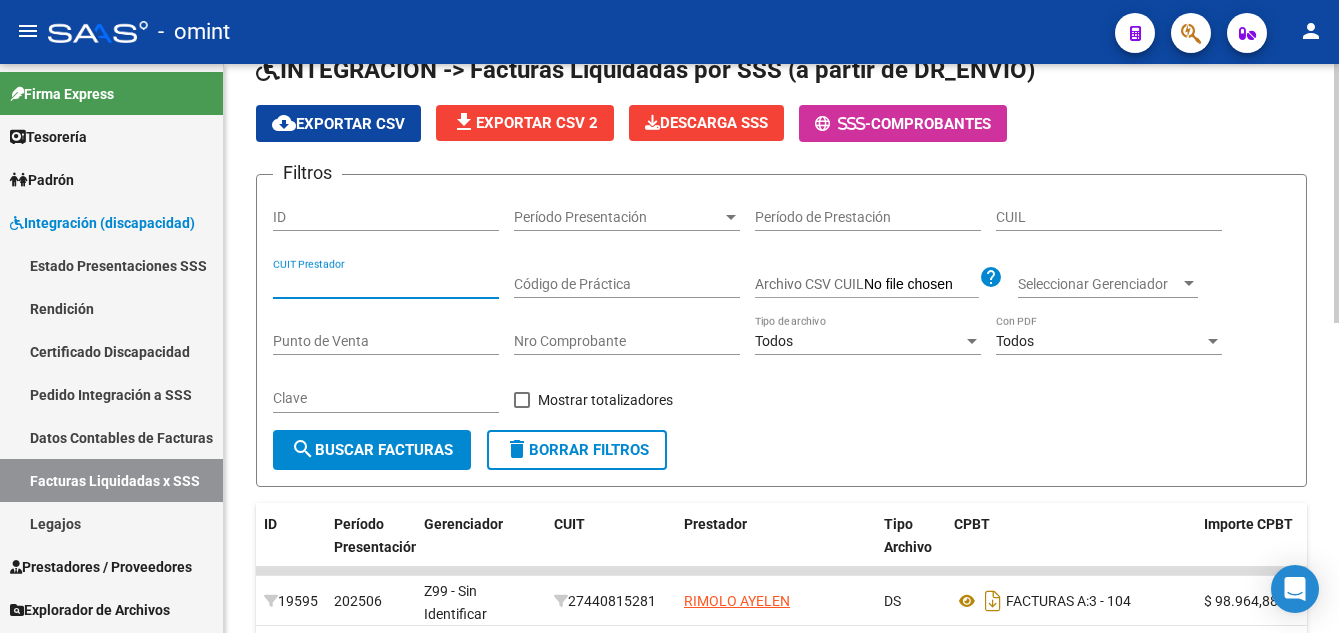 paste on "[NUMBER]" 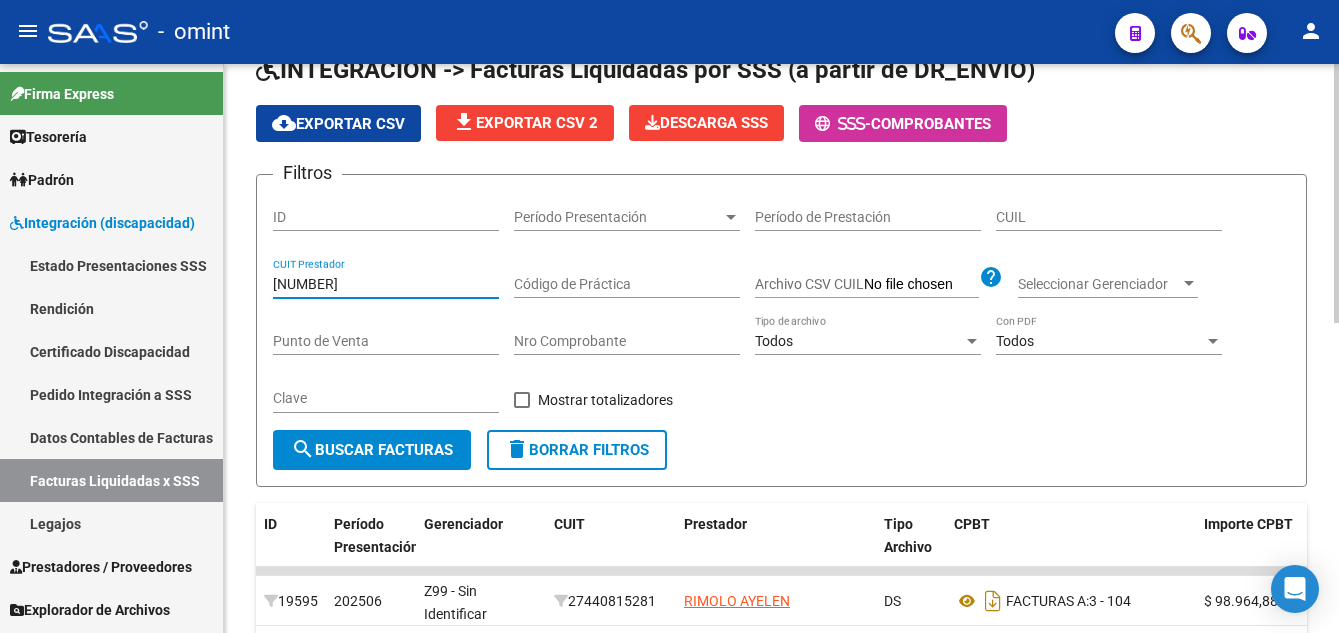 type on "[NUMBER]" 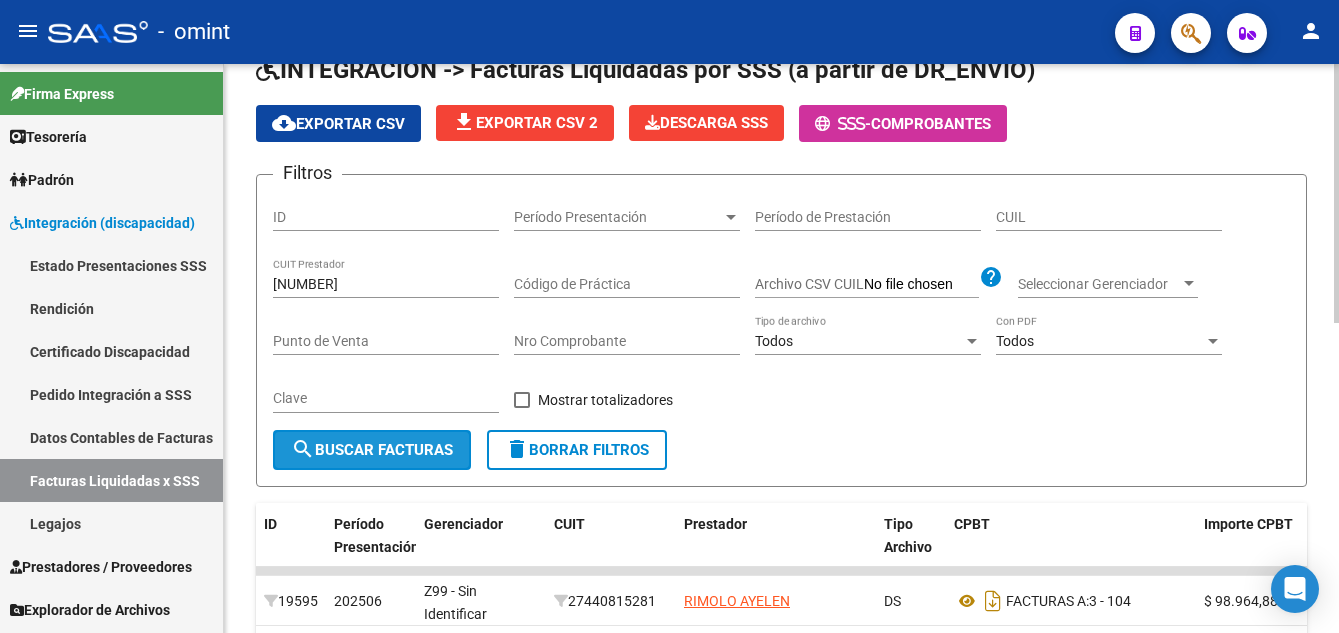click on "search  Buscar Facturas" 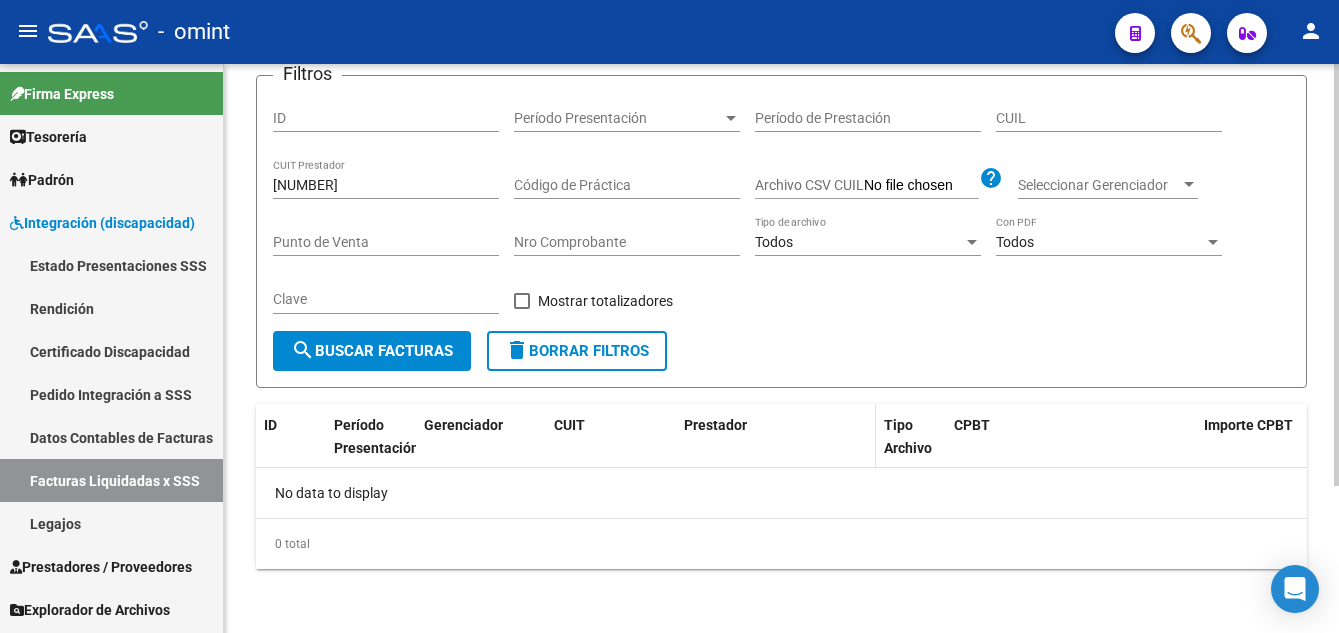scroll, scrollTop: 0, scrollLeft: 0, axis: both 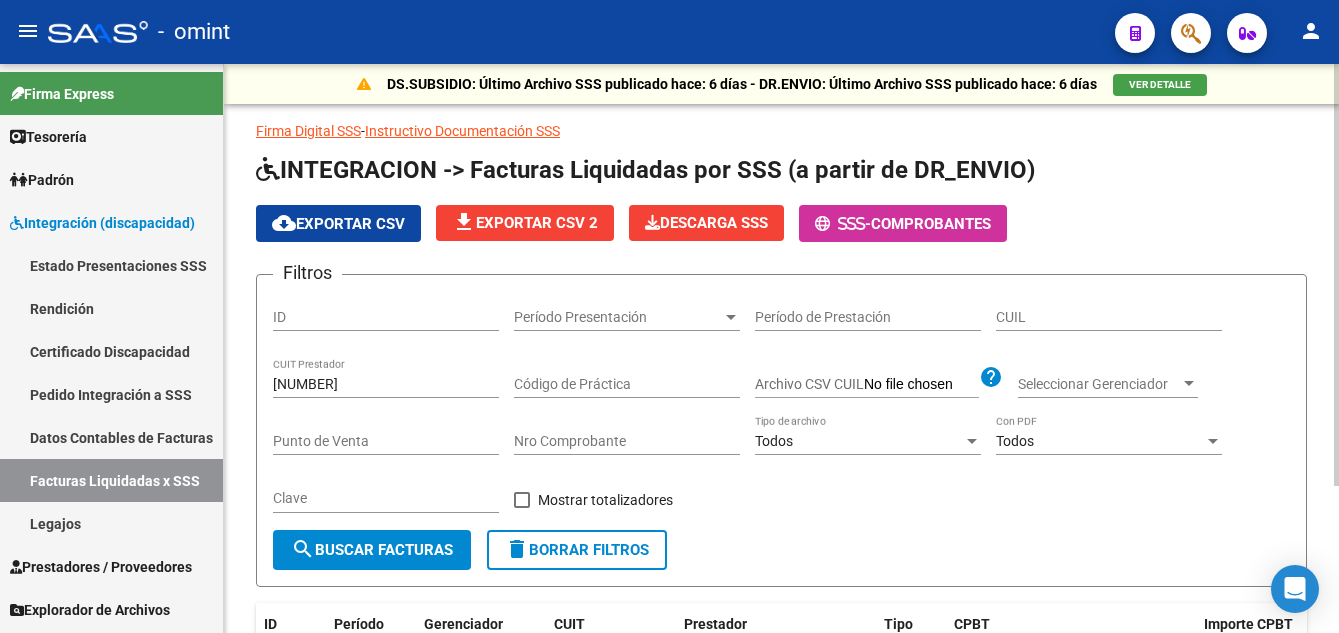 click on "search  Buscar Facturas" 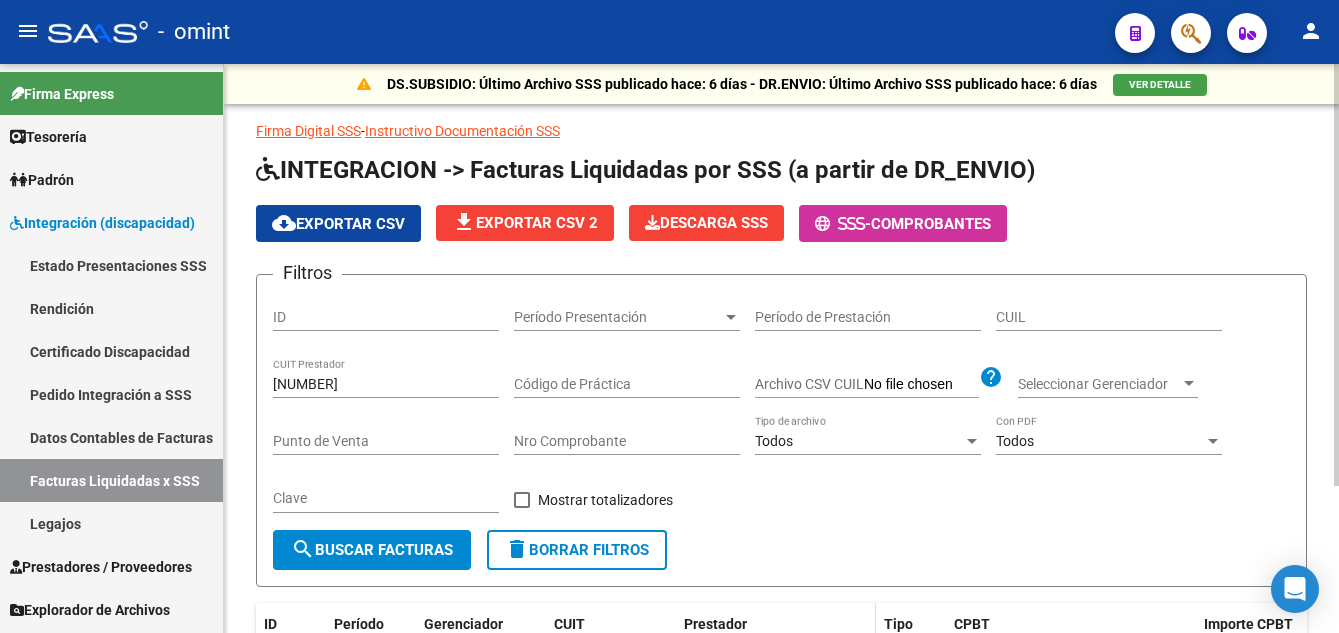 scroll, scrollTop: 199, scrollLeft: 0, axis: vertical 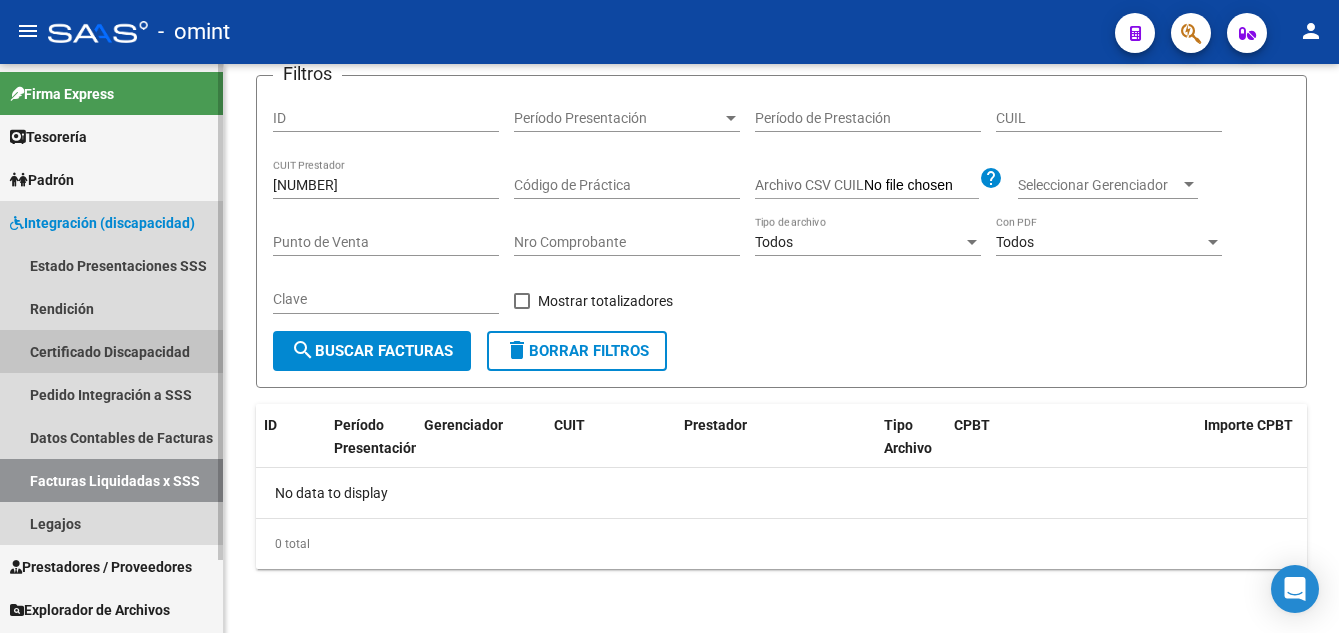 click on "Certificado Discapacidad" at bounding box center [111, 351] 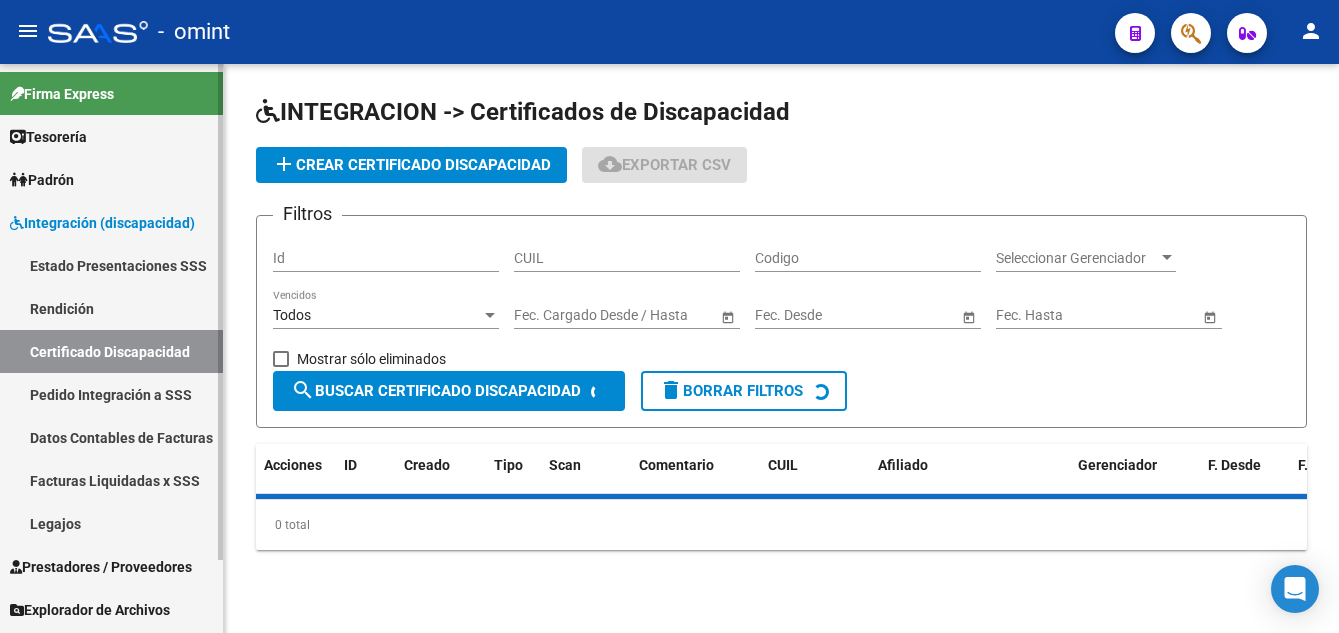 scroll, scrollTop: 0, scrollLeft: 0, axis: both 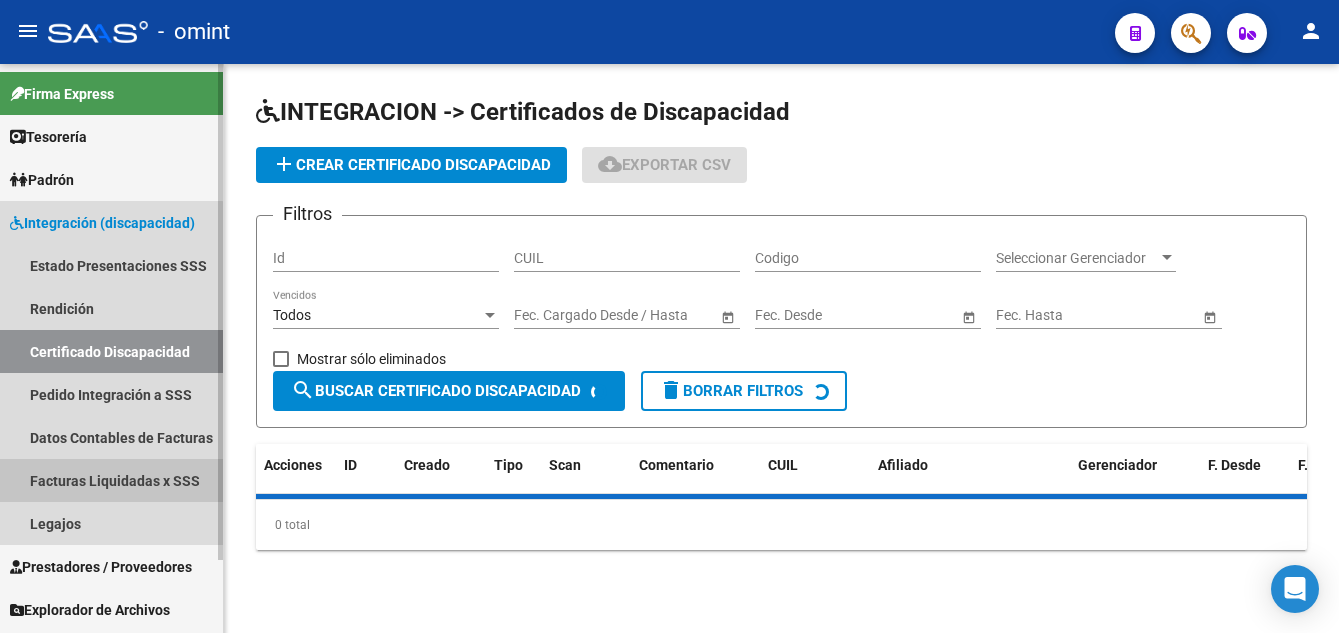 drag, startPoint x: 87, startPoint y: 481, endPoint x: 106, endPoint y: 479, distance: 19.104973 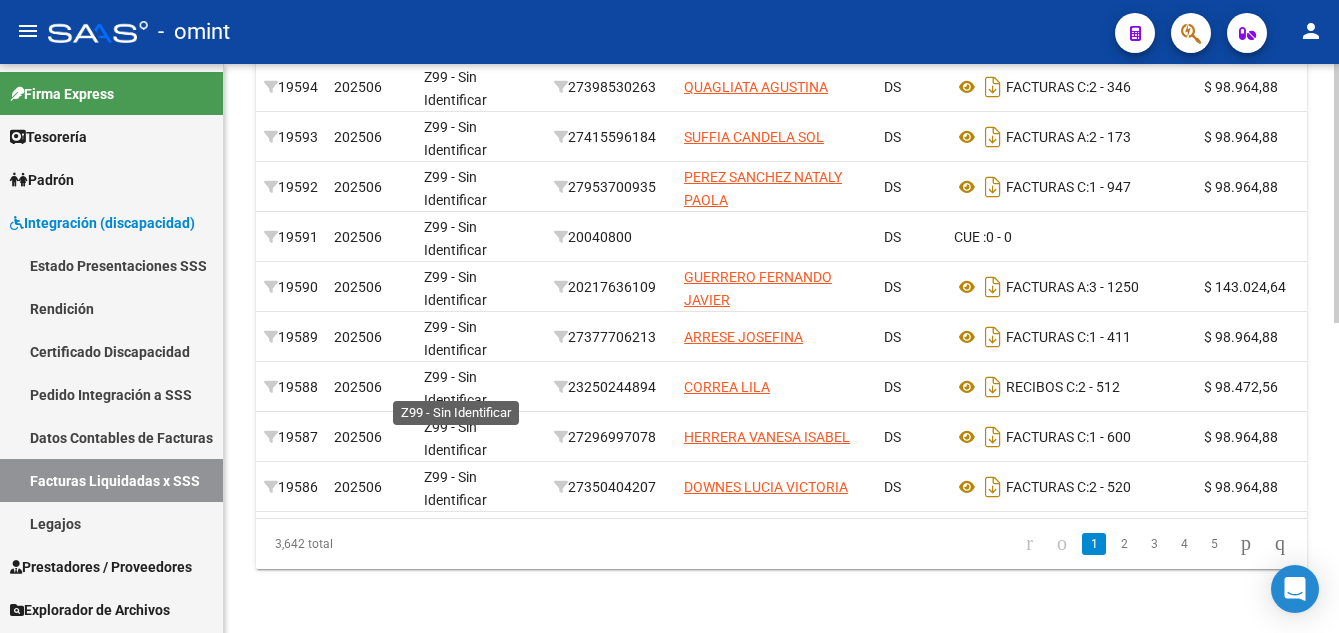 scroll, scrollTop: 279, scrollLeft: 0, axis: vertical 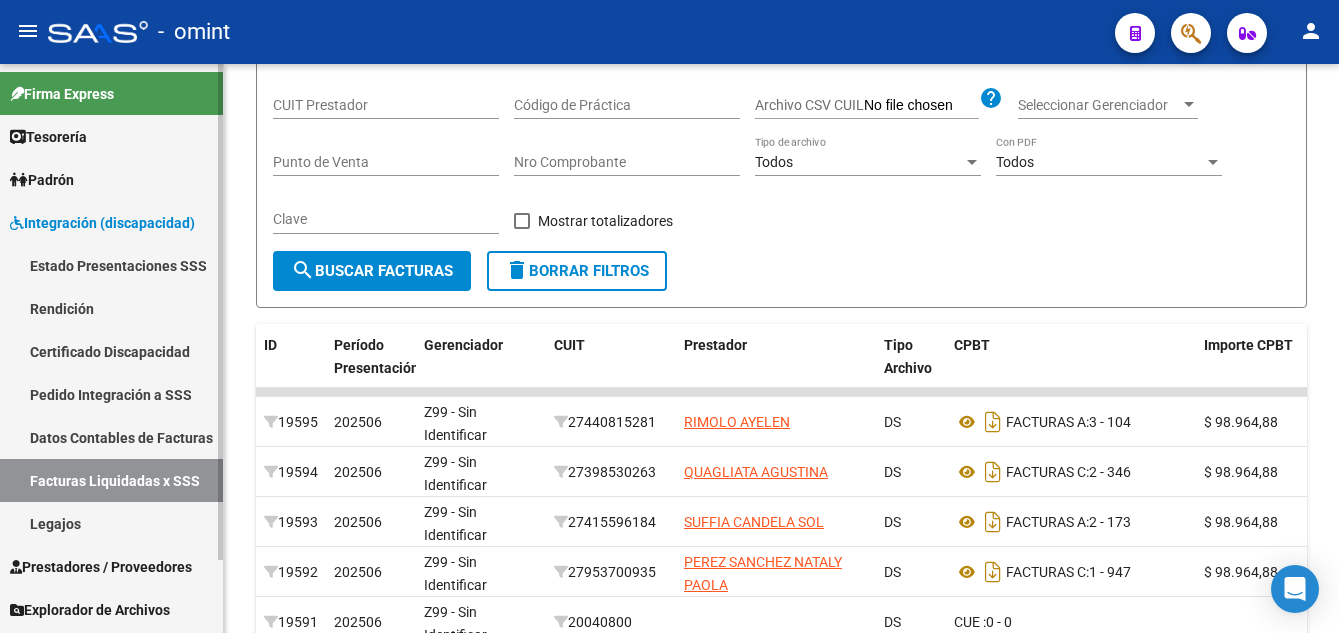 click on "Legajos" at bounding box center (111, 523) 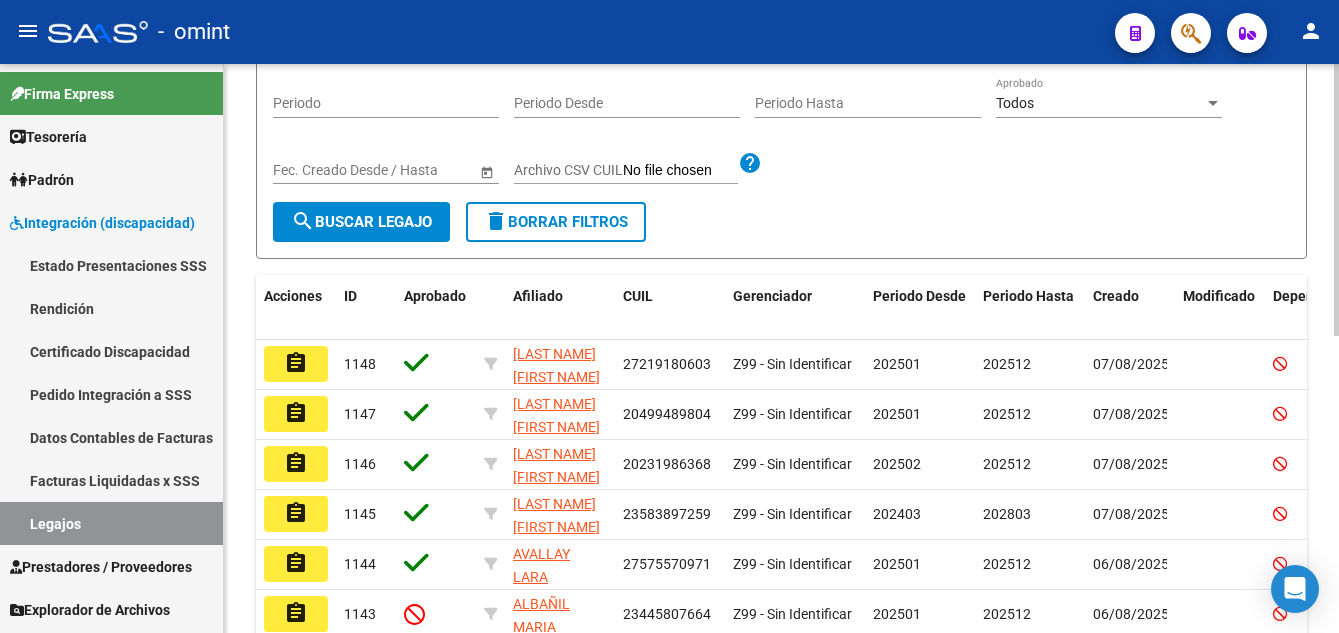 scroll, scrollTop: 0, scrollLeft: 0, axis: both 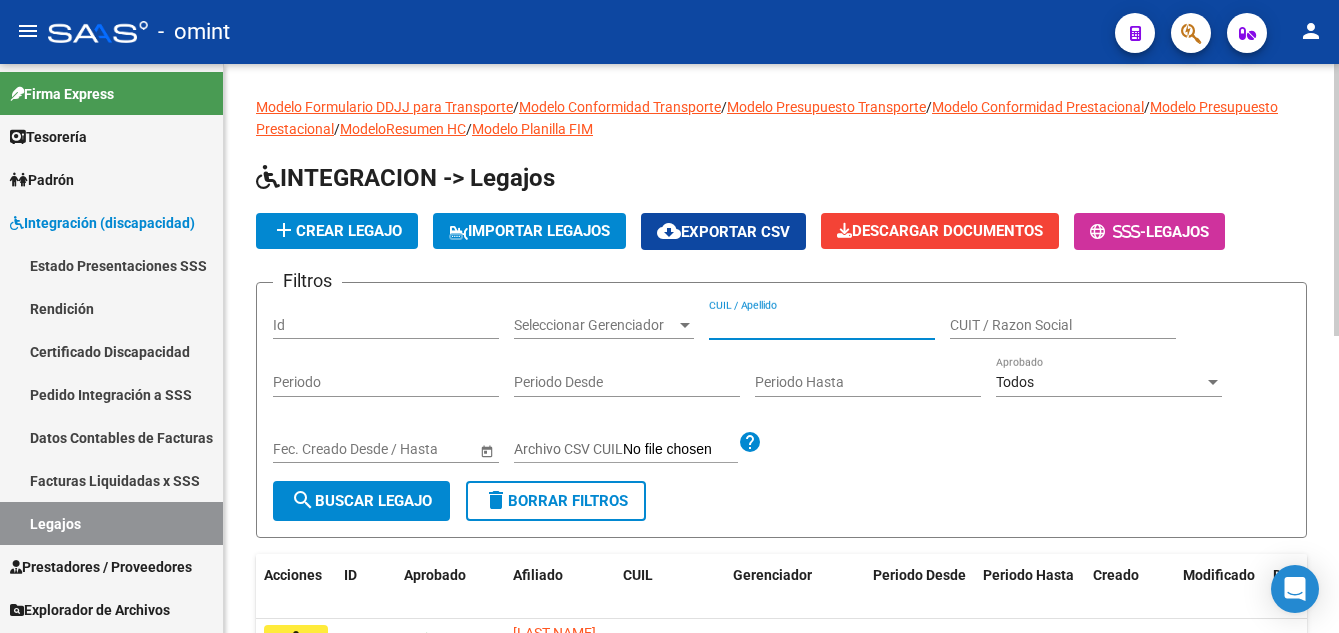 paste on "[LAST NAME] [FIRST NAME] [MIDDLE NAME]" 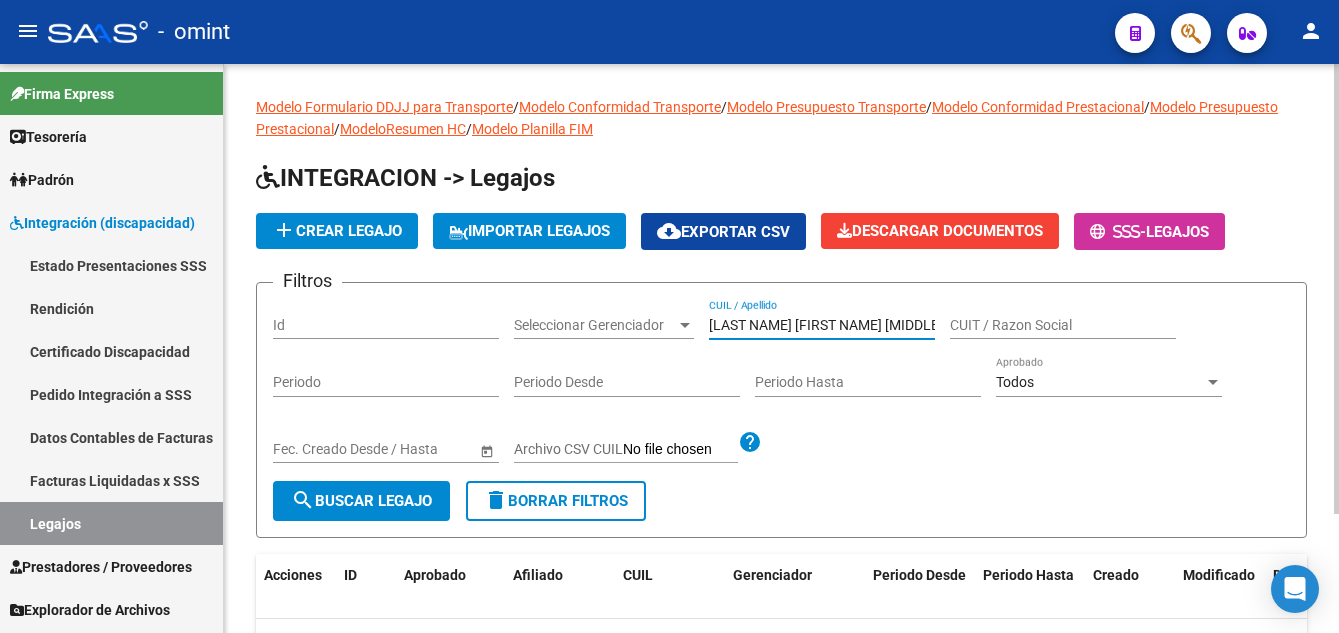 scroll, scrollTop: 151, scrollLeft: 0, axis: vertical 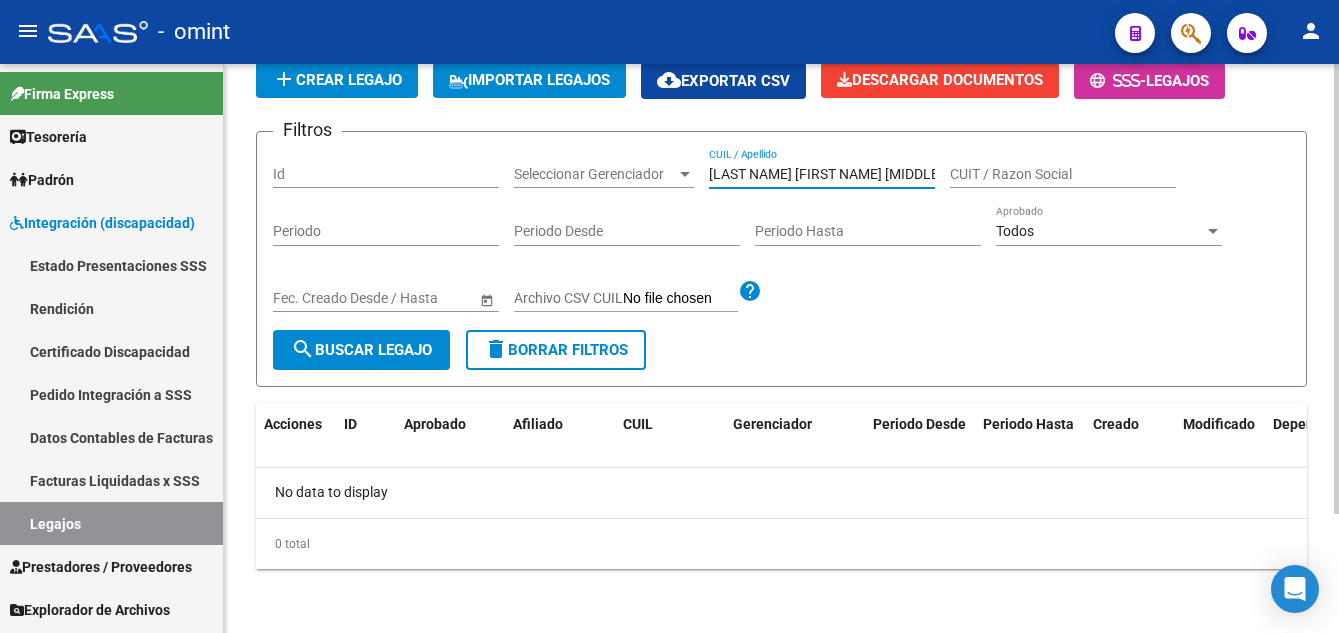 click on "[LAST NAME] [FIRST NAME] [MIDDLE NAME]" at bounding box center [822, 174] 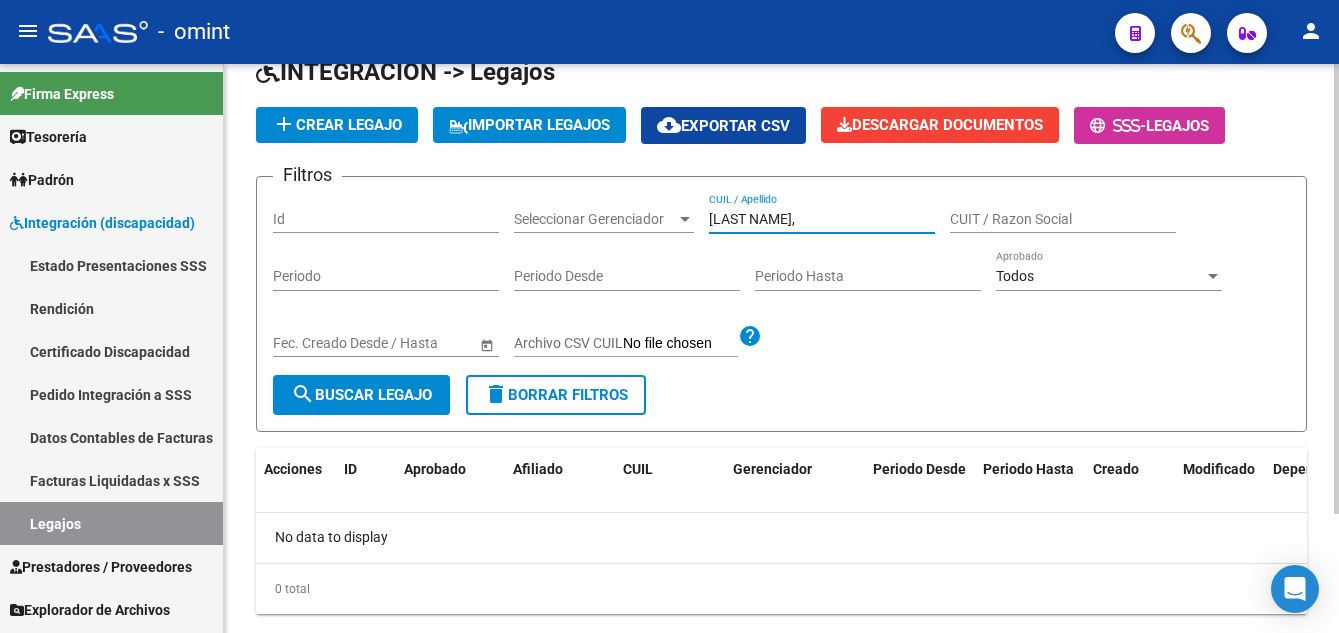 scroll, scrollTop: 151, scrollLeft: 0, axis: vertical 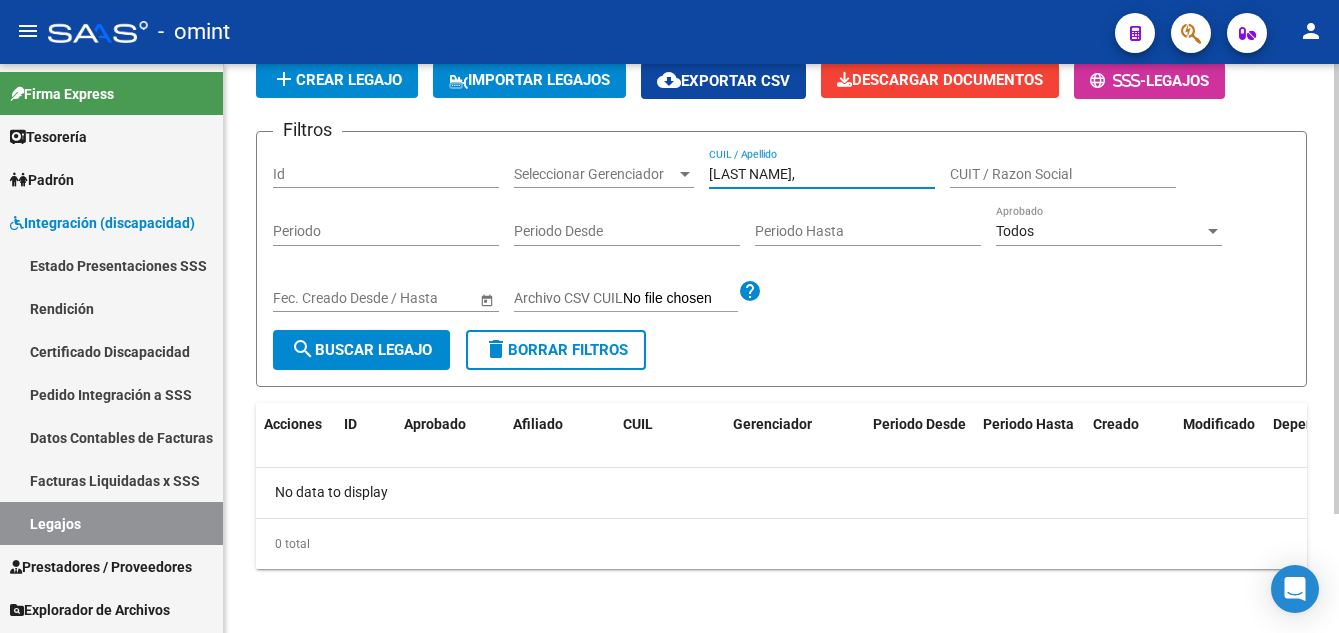 drag, startPoint x: 835, startPoint y: 178, endPoint x: 847, endPoint y: 178, distance: 12 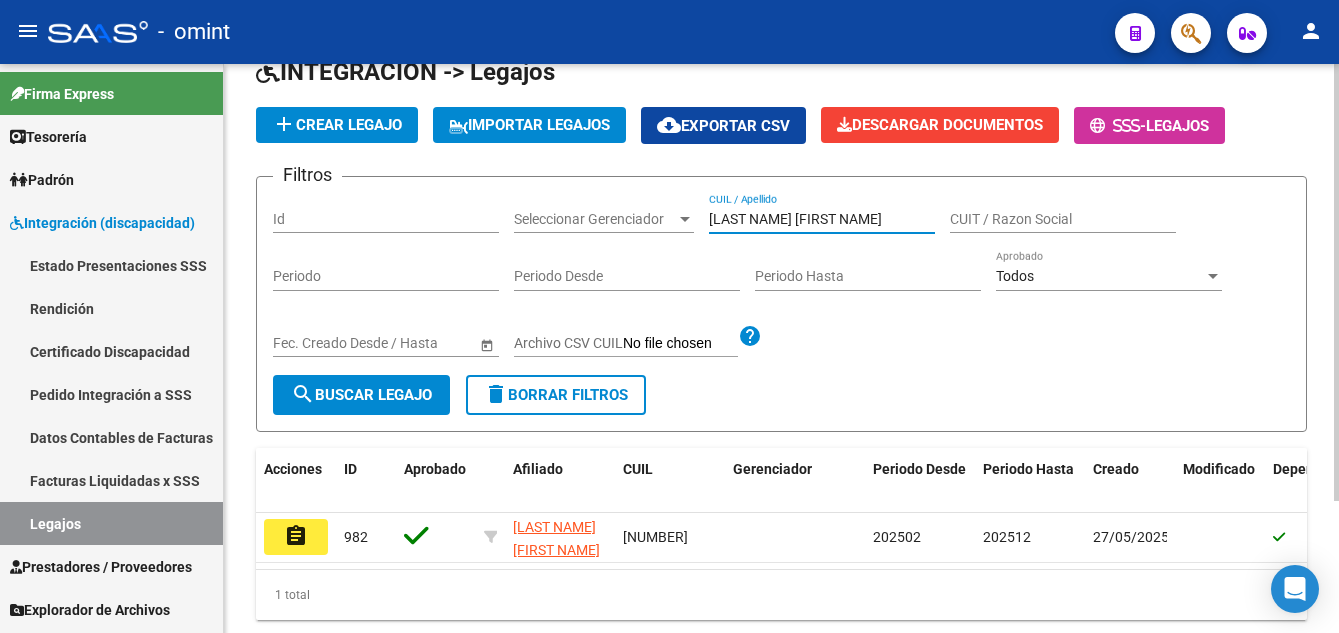 scroll, scrollTop: 151, scrollLeft: 0, axis: vertical 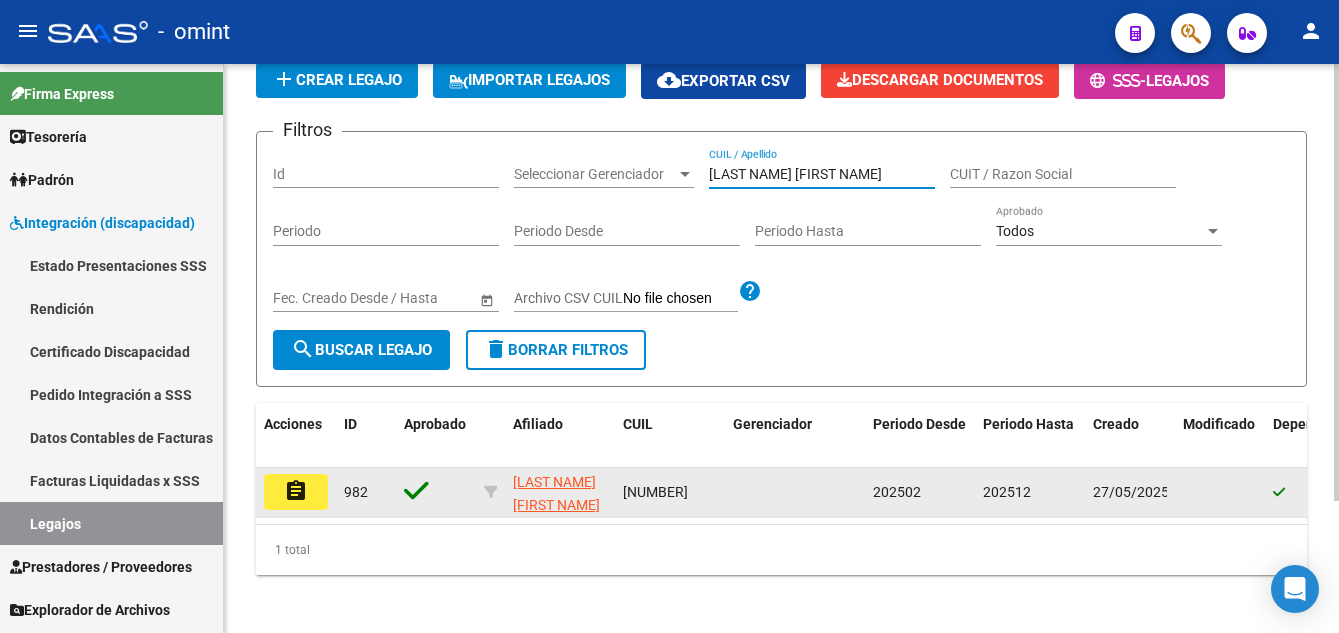 type on "[LAST NAME] [FIRST NAME]" 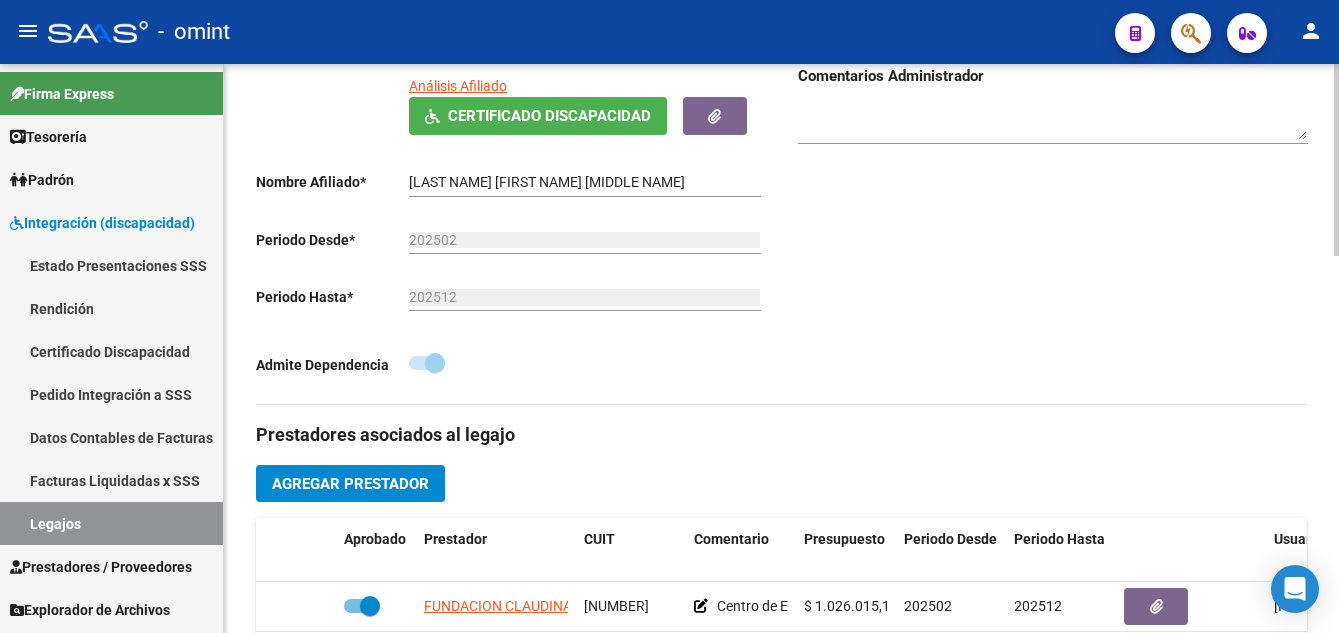 scroll, scrollTop: 600, scrollLeft: 0, axis: vertical 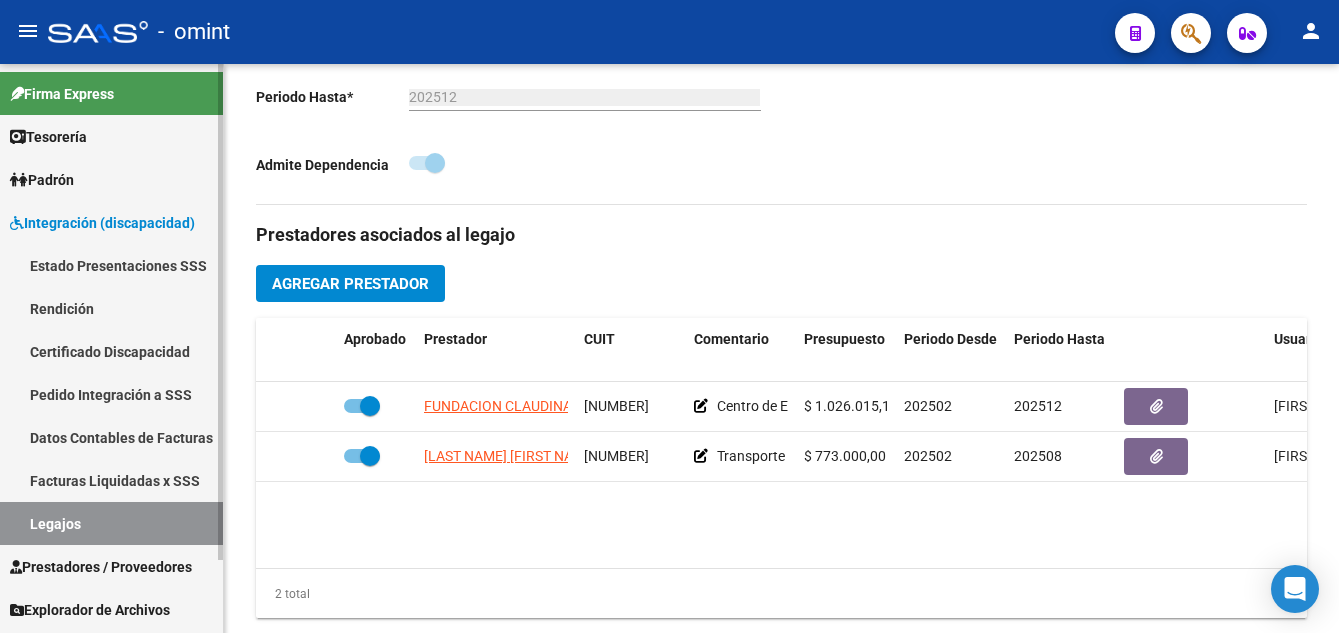 click on "Certificado Discapacidad" at bounding box center [111, 351] 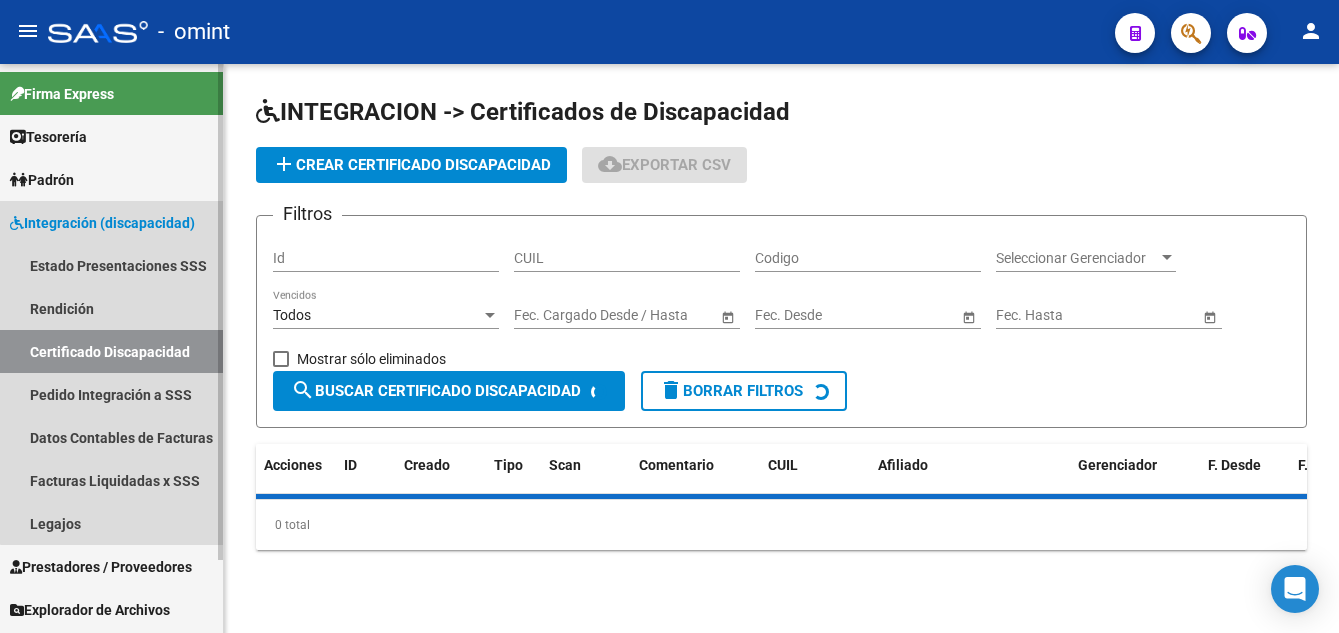 scroll, scrollTop: 0, scrollLeft: 0, axis: both 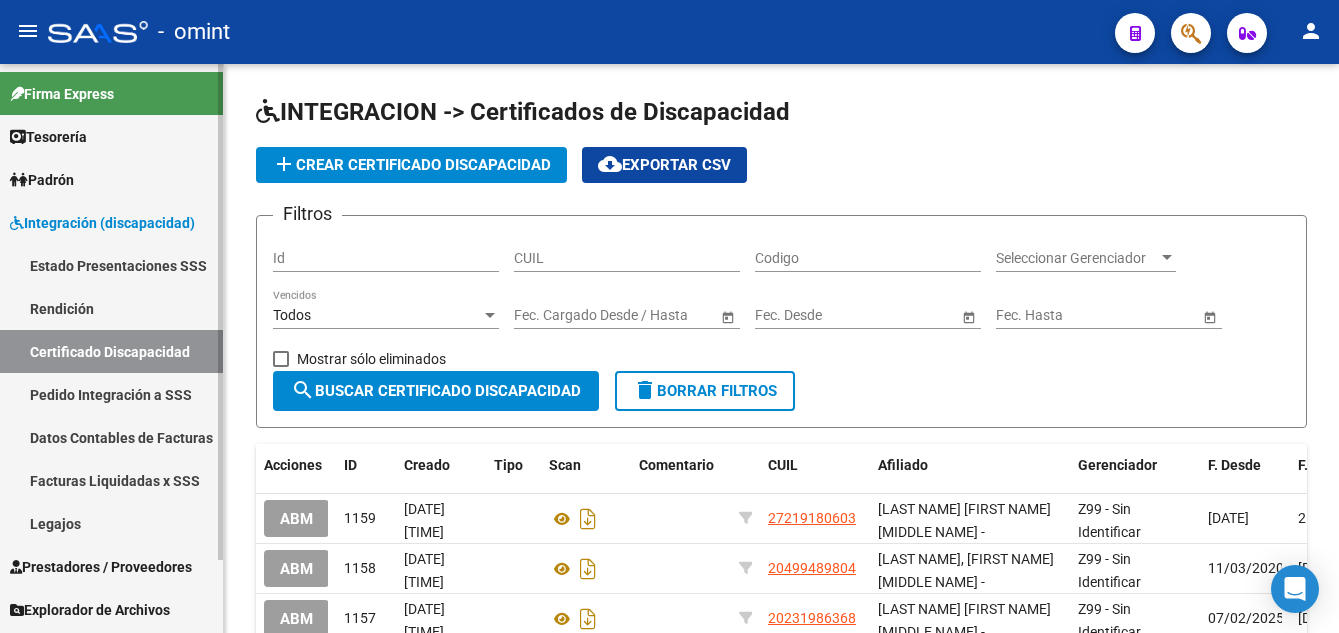 click on "Legajos" at bounding box center [111, 523] 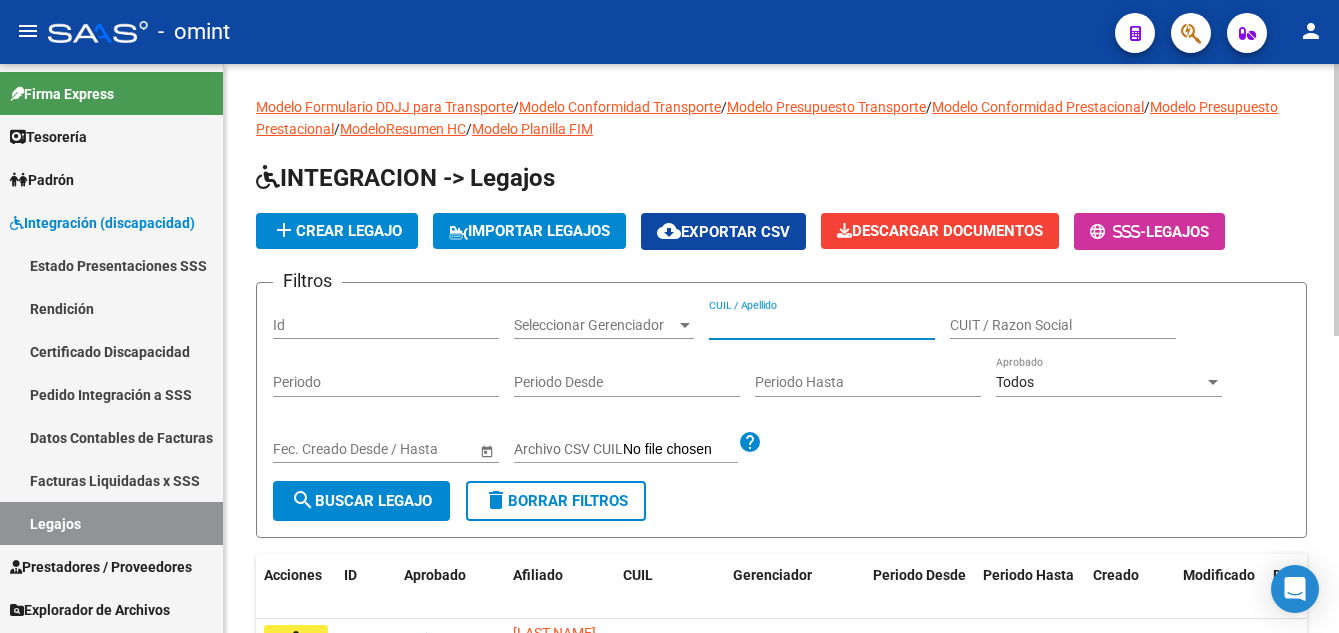 paste on "[LAST NAME] [FIRST NAME] [MIDDLE NAME]" 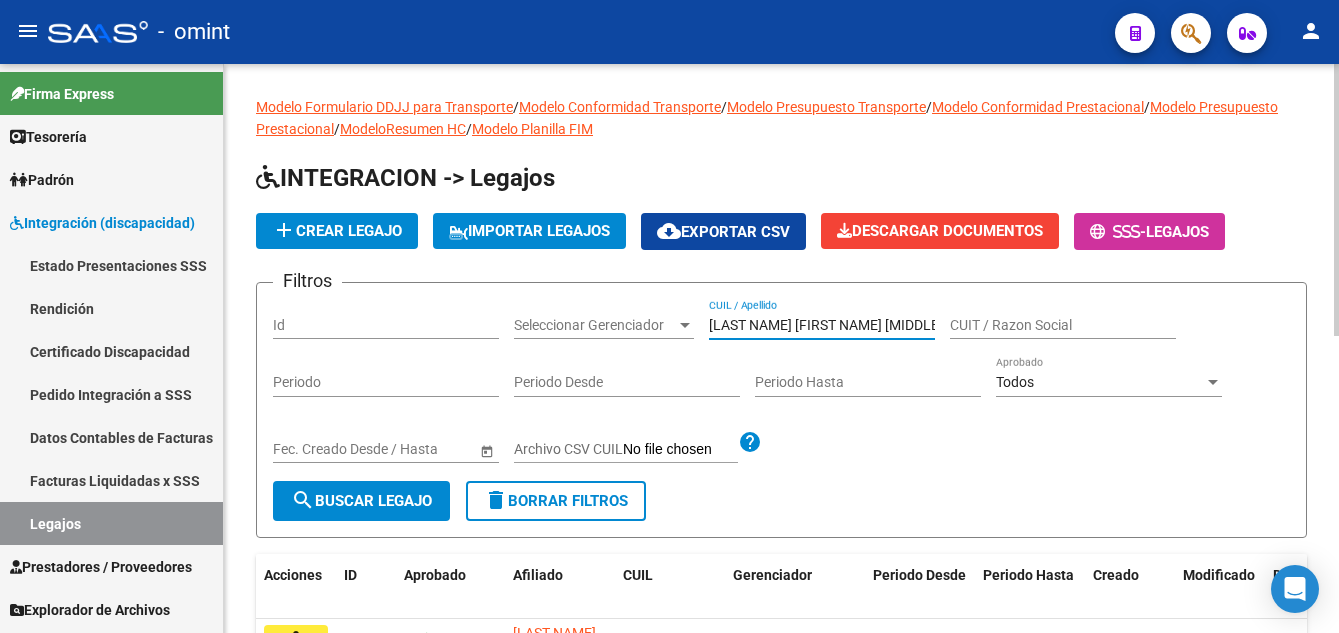 scroll, scrollTop: 0, scrollLeft: 5, axis: horizontal 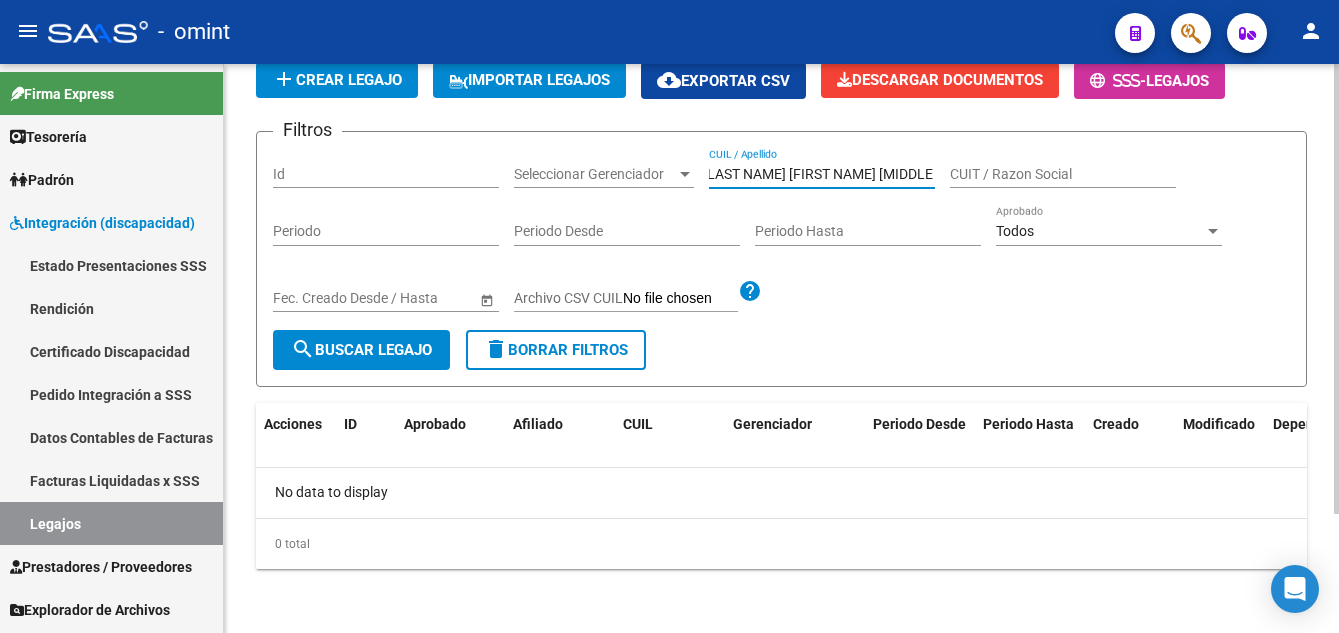 drag, startPoint x: 804, startPoint y: 175, endPoint x: 963, endPoint y: 190, distance: 159.70598 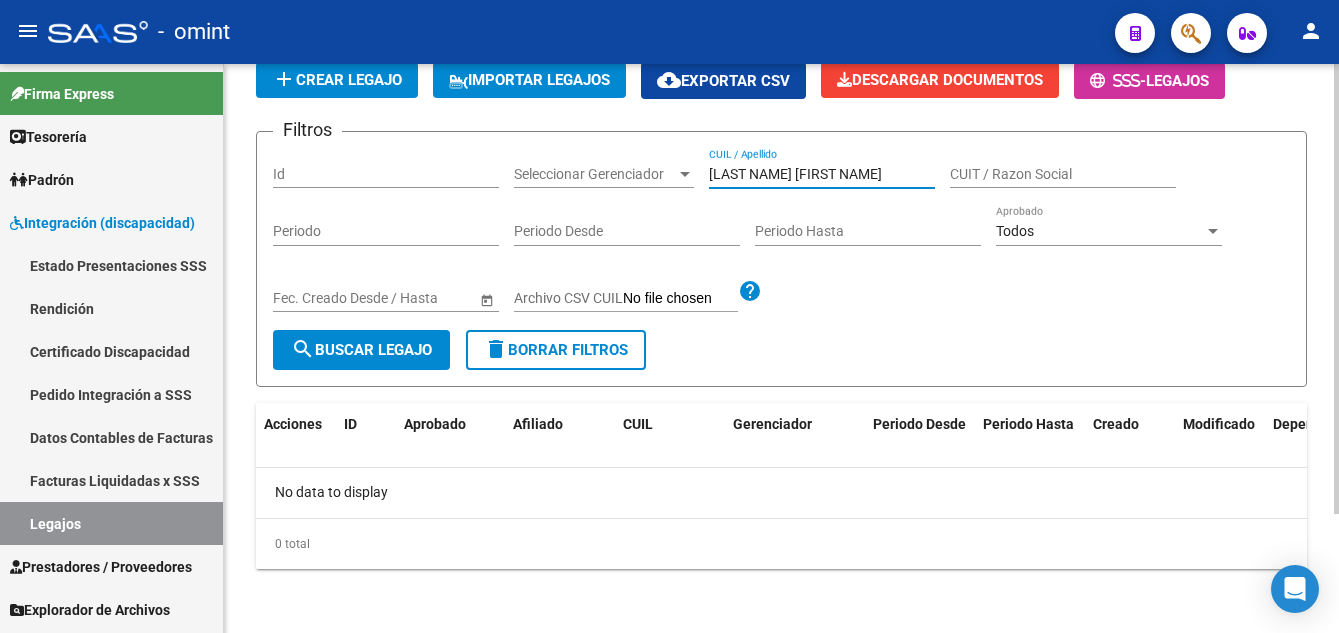 scroll, scrollTop: 0, scrollLeft: 0, axis: both 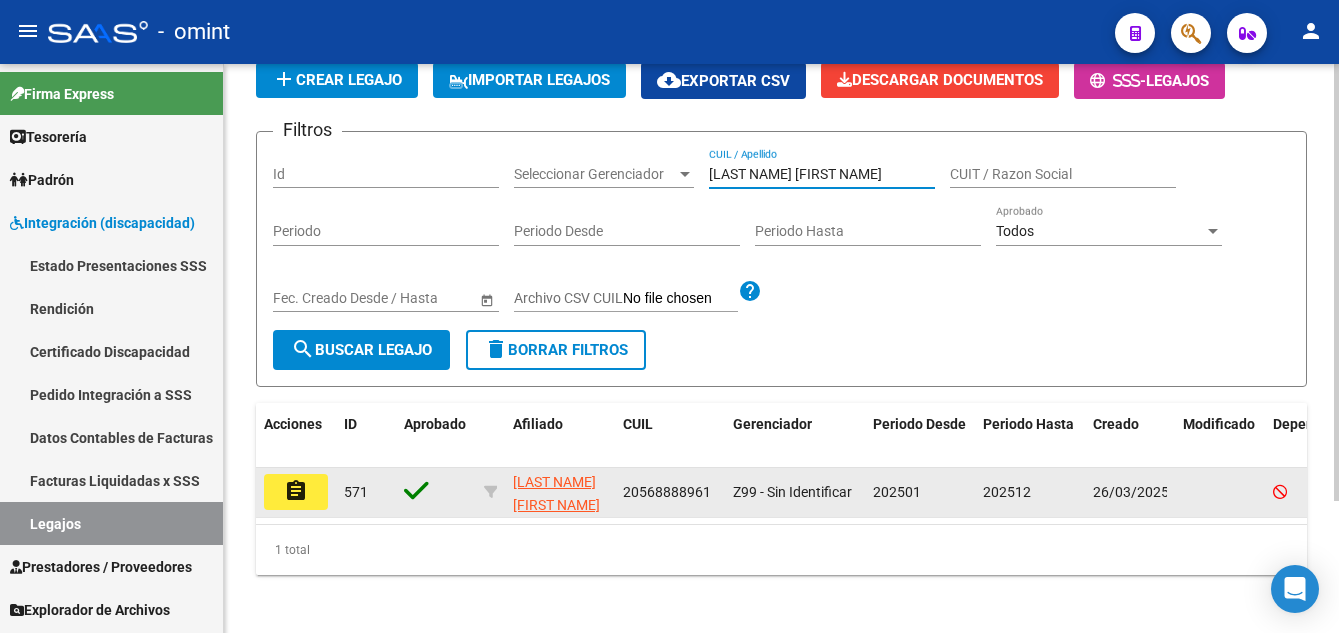 click on "assignment" 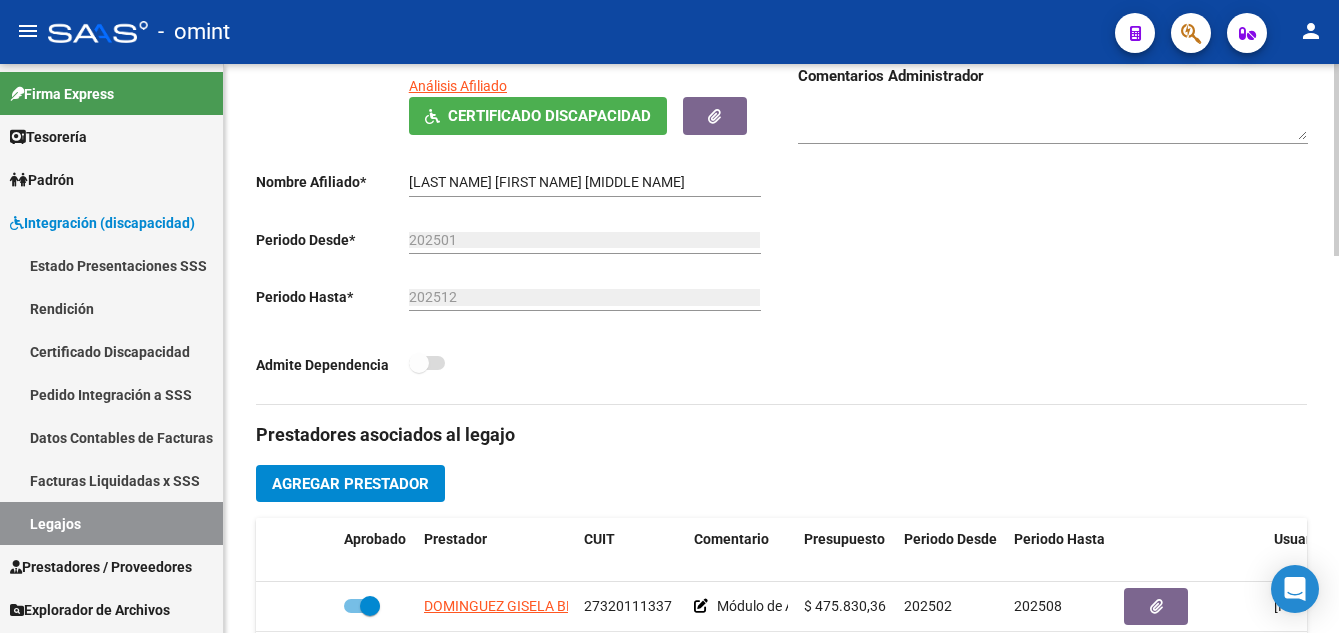 scroll, scrollTop: 500, scrollLeft: 0, axis: vertical 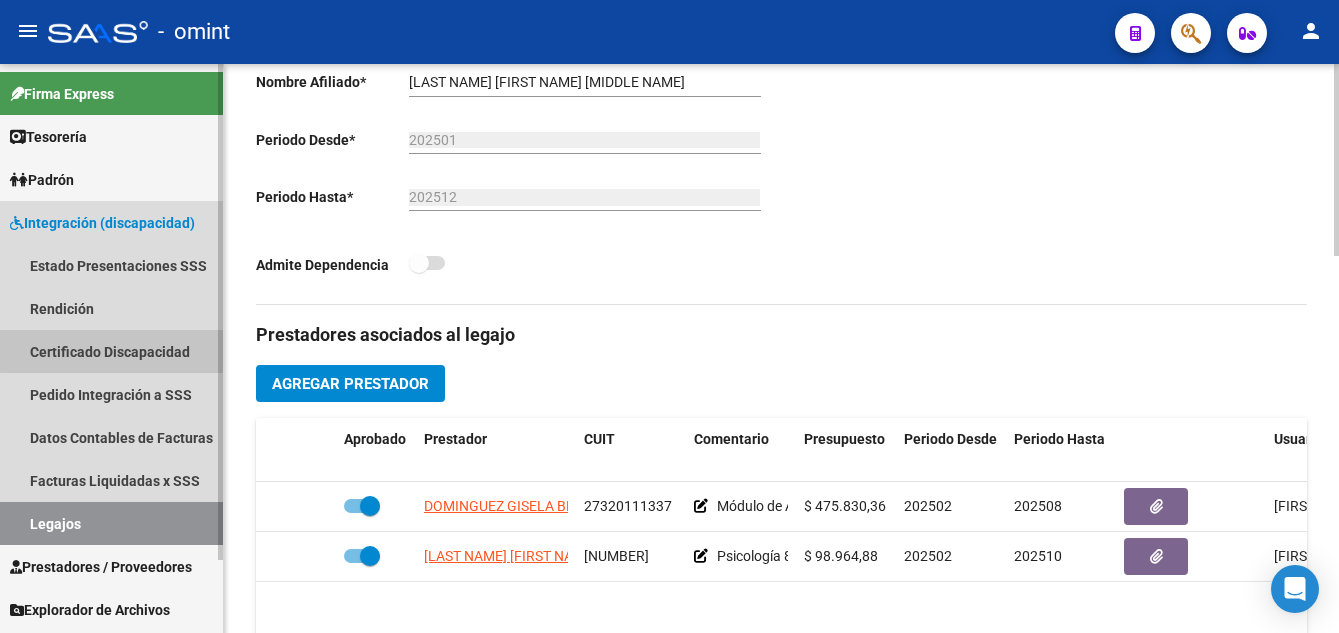 click on "Certificado Discapacidad" at bounding box center (111, 351) 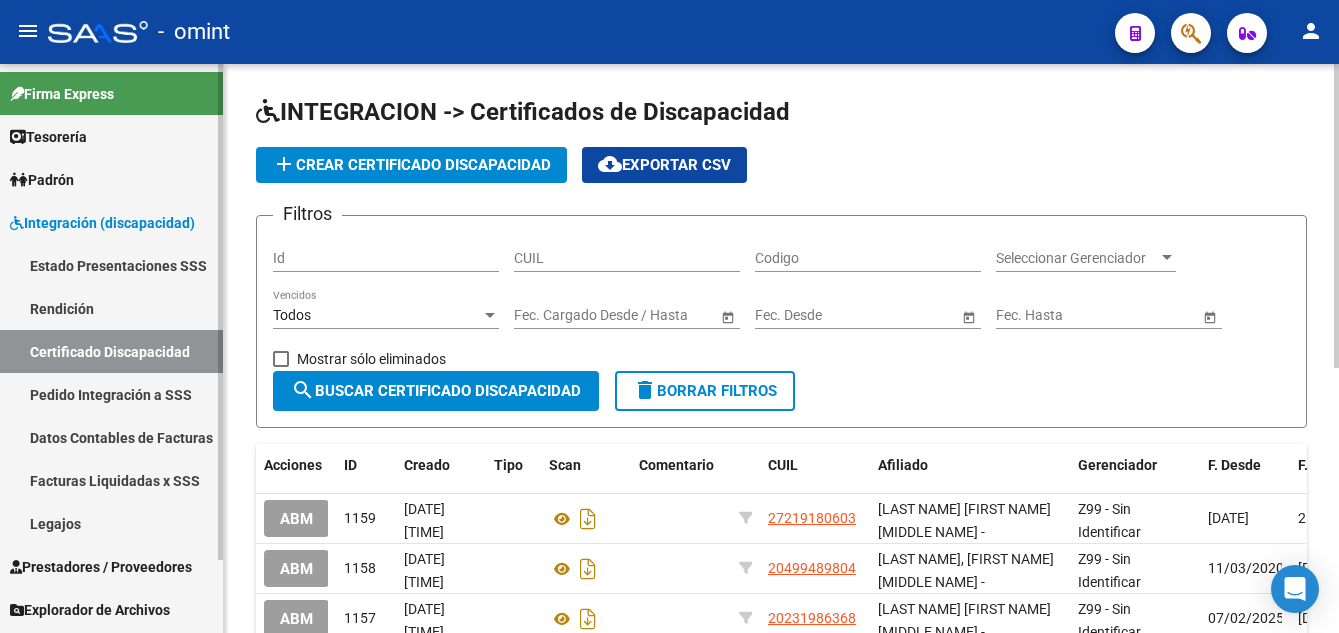 click on "Legajos" at bounding box center [111, 523] 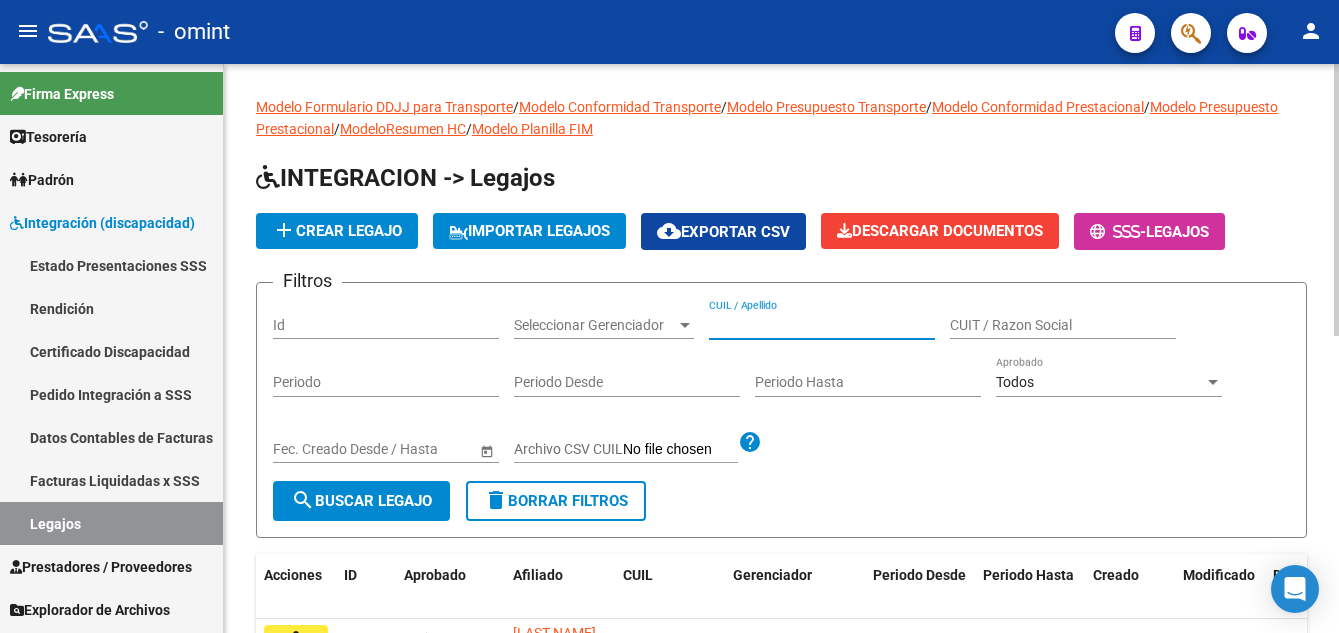 paste on "[LAST NAME] [FIRST NAME] [MIDDLE NAME]" 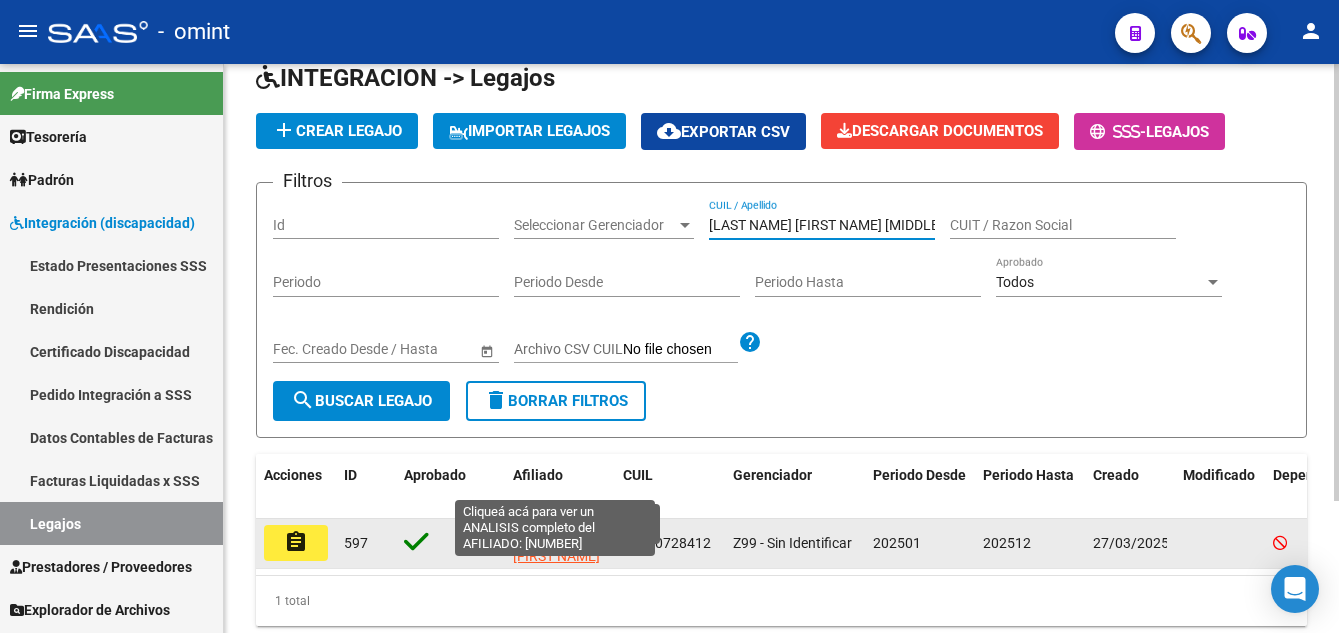 scroll, scrollTop: 172, scrollLeft: 0, axis: vertical 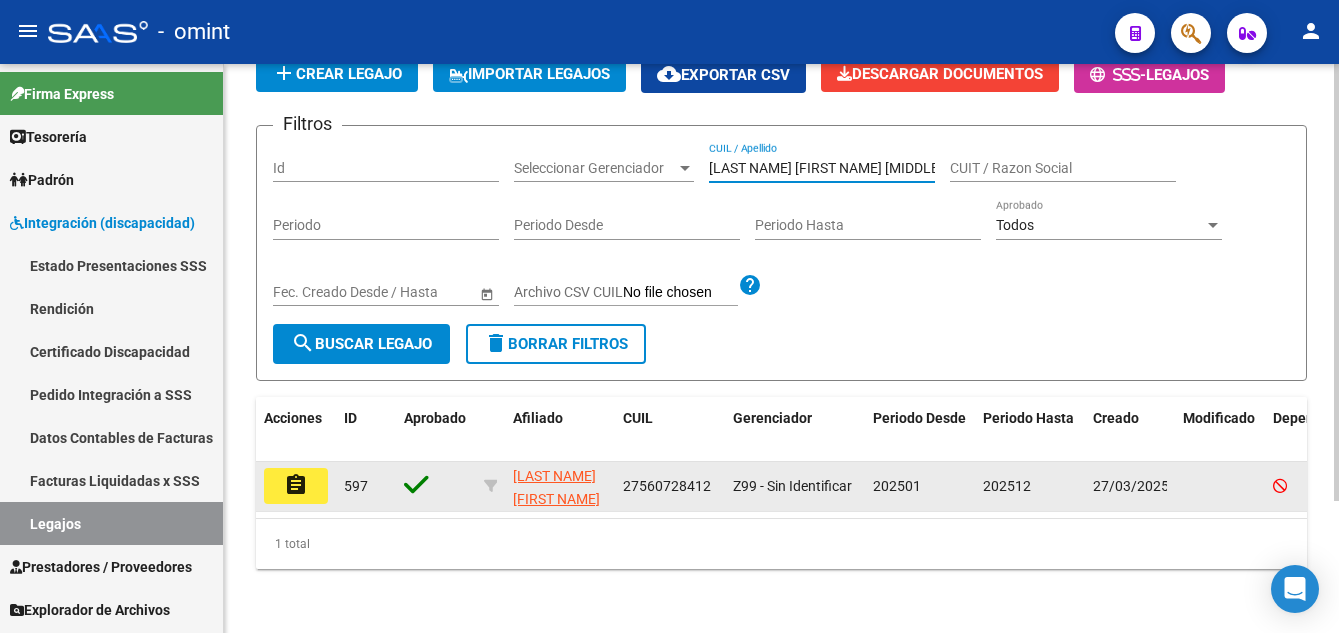 type on "[LAST NAME] [FIRST NAME] [MIDDLE NAME]" 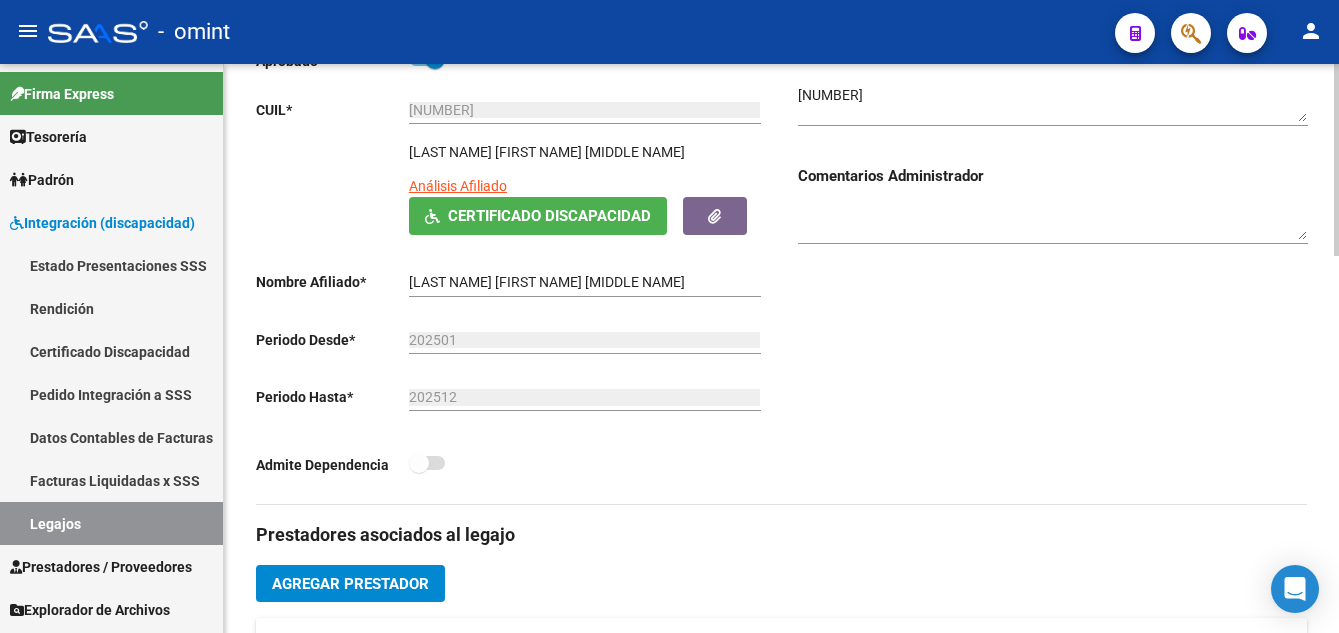 scroll, scrollTop: 600, scrollLeft: 0, axis: vertical 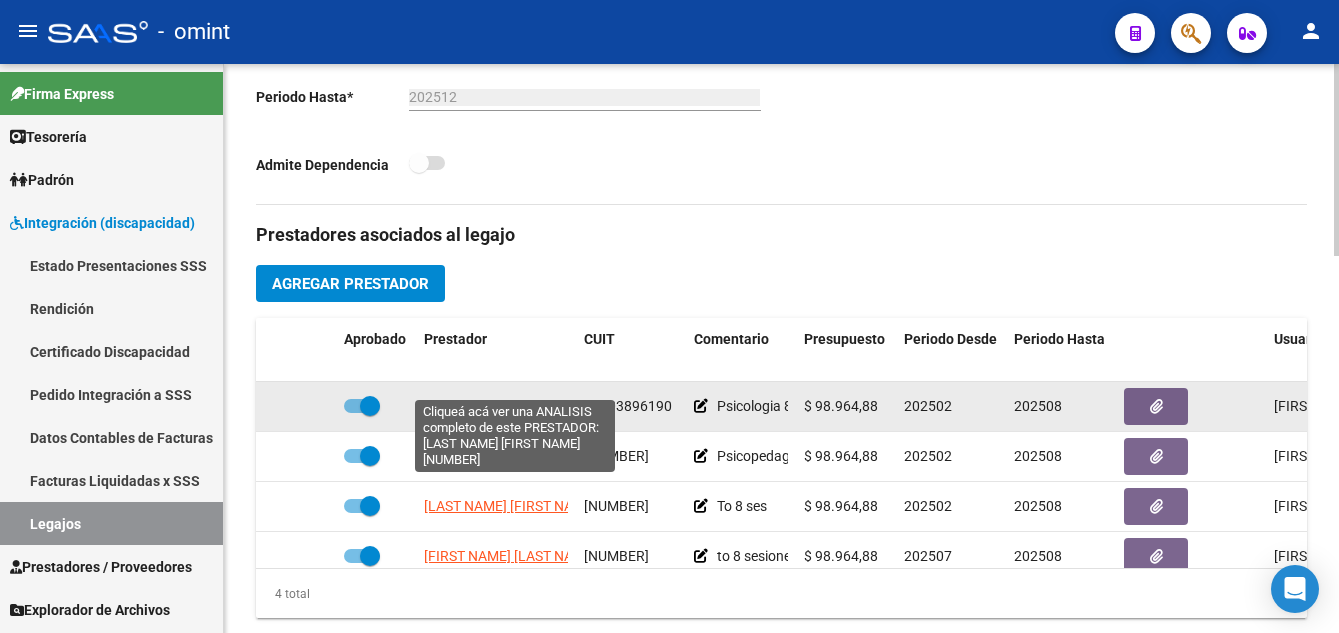 click on "[FIRST NAME] [MIDDLE NAME] [LAST NAME]" 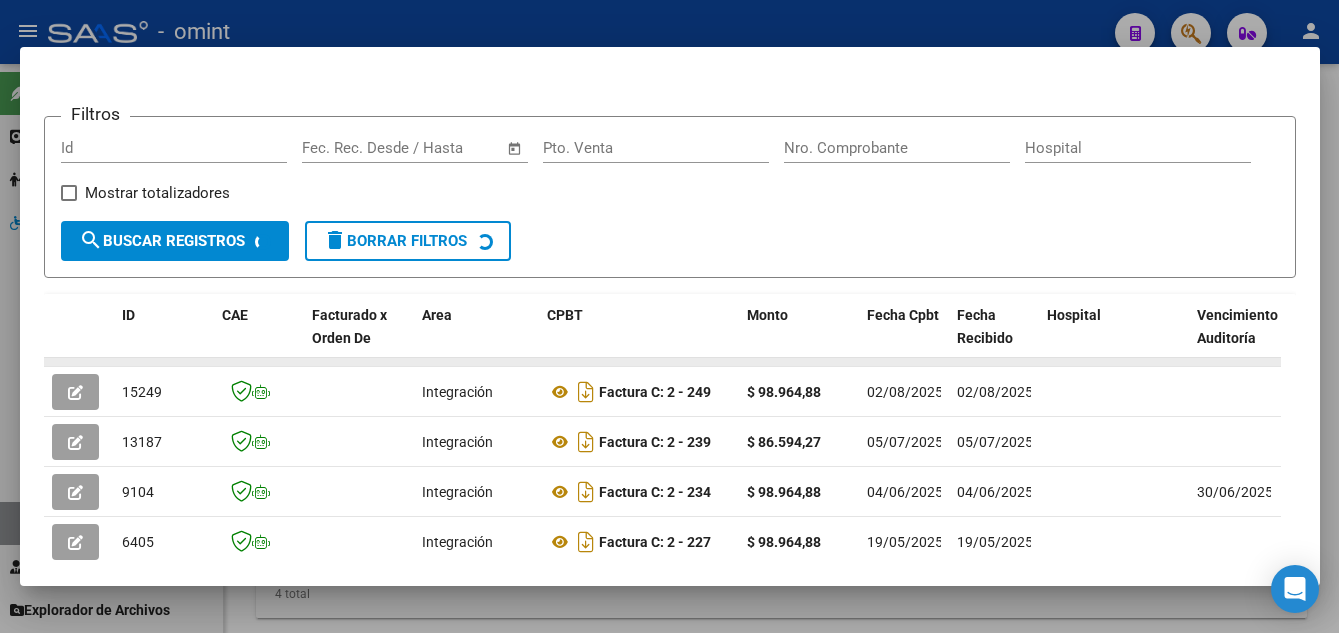 scroll, scrollTop: 353, scrollLeft: 0, axis: vertical 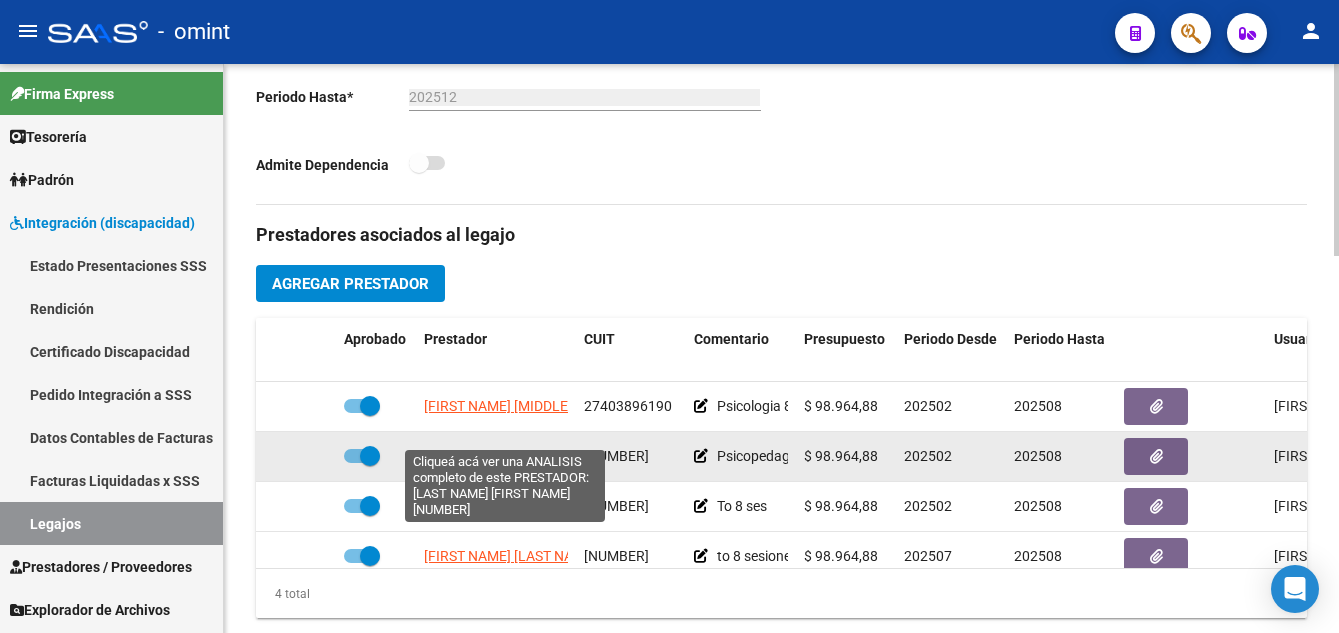 click on "[FIRST NAME] [MIDDLE NAME] [LAST NAME]" 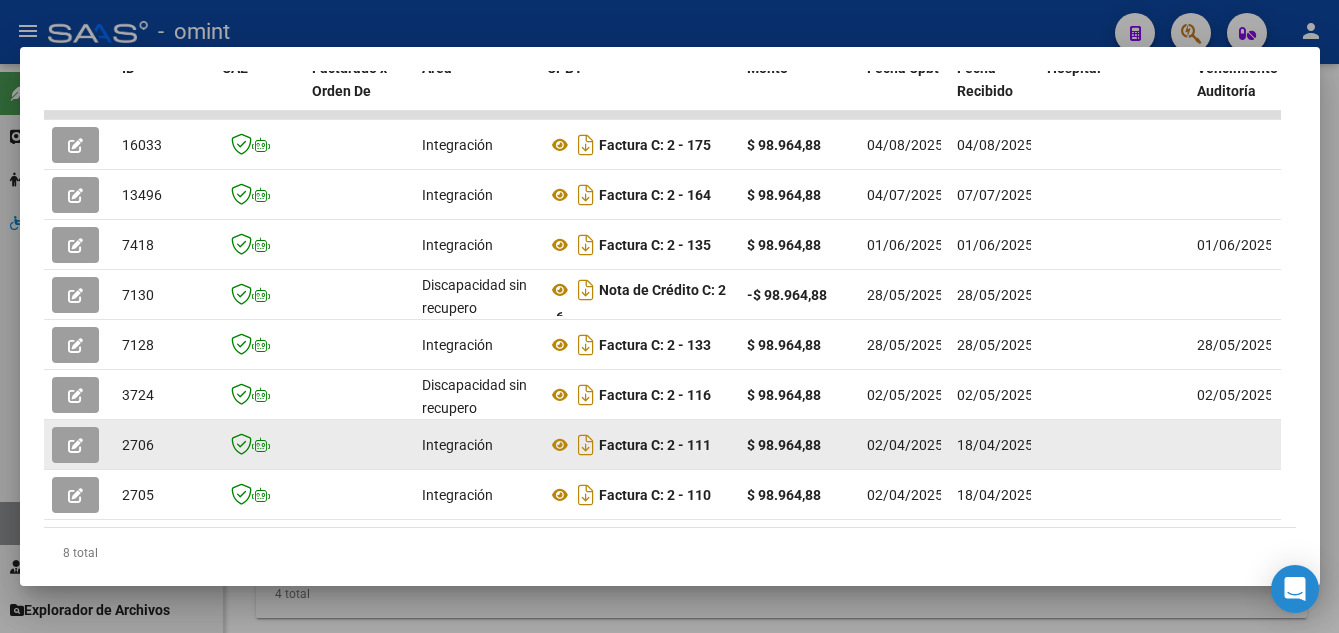 scroll, scrollTop: 578, scrollLeft: 0, axis: vertical 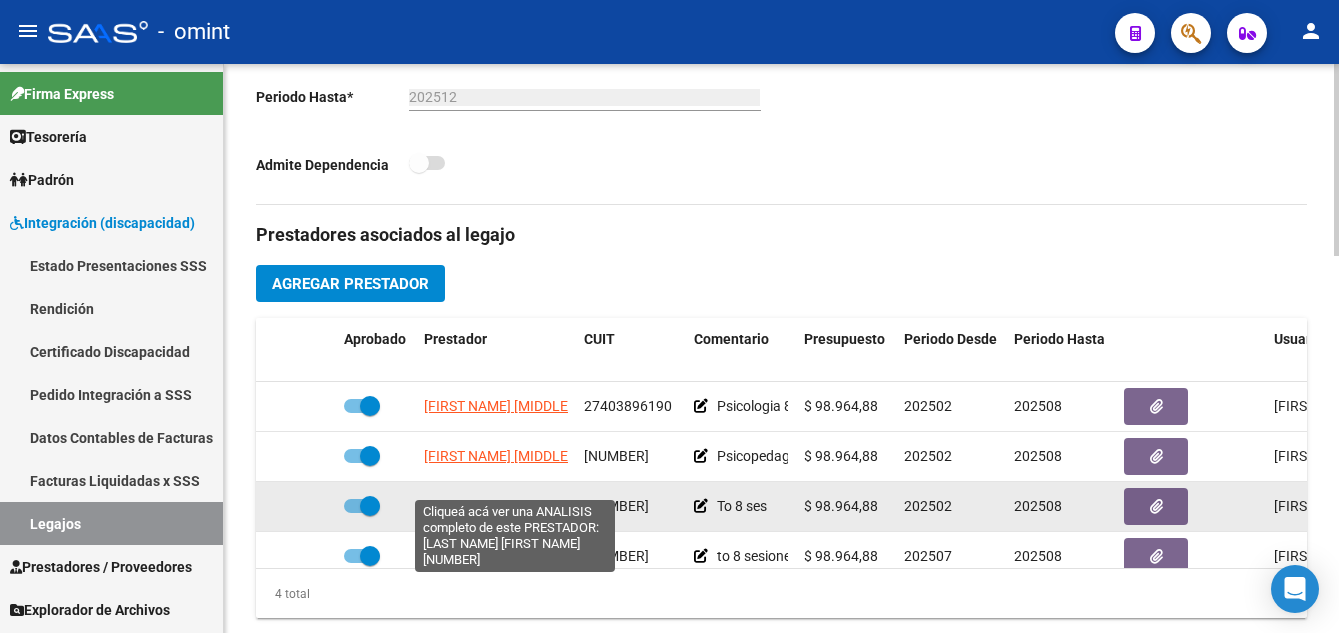 click on "[LAST NAME] [FIRST NAME] [MIDDLE NAME]" 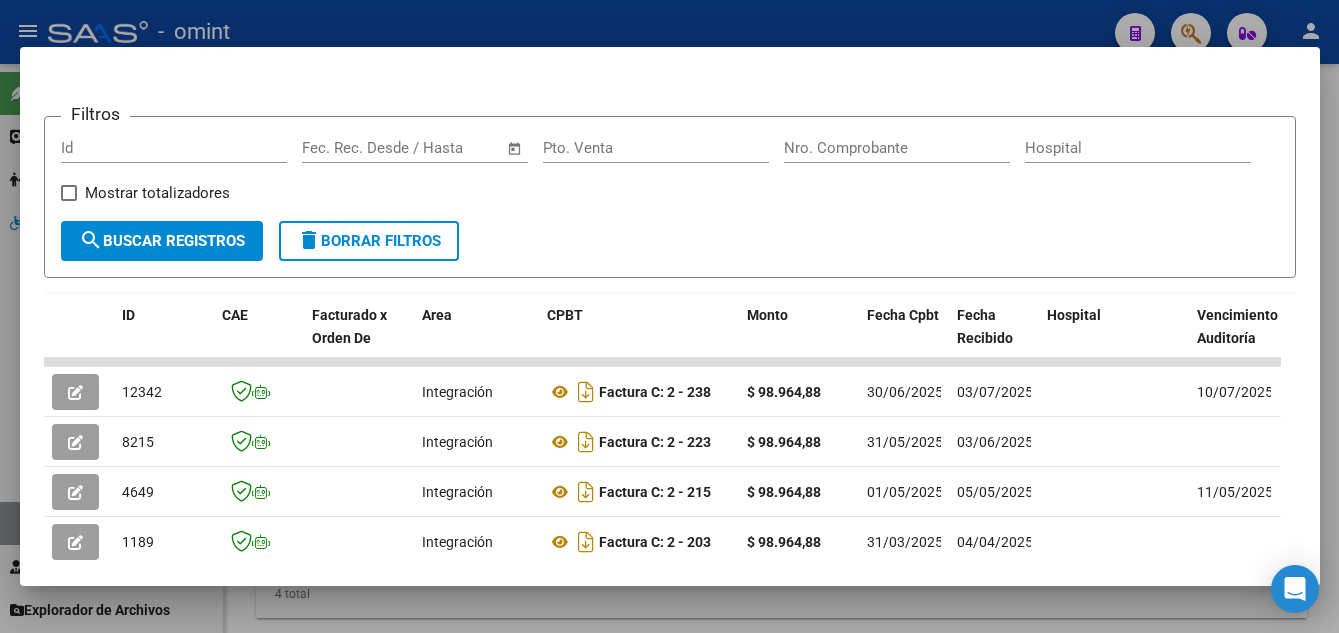 scroll, scrollTop: 428, scrollLeft: 0, axis: vertical 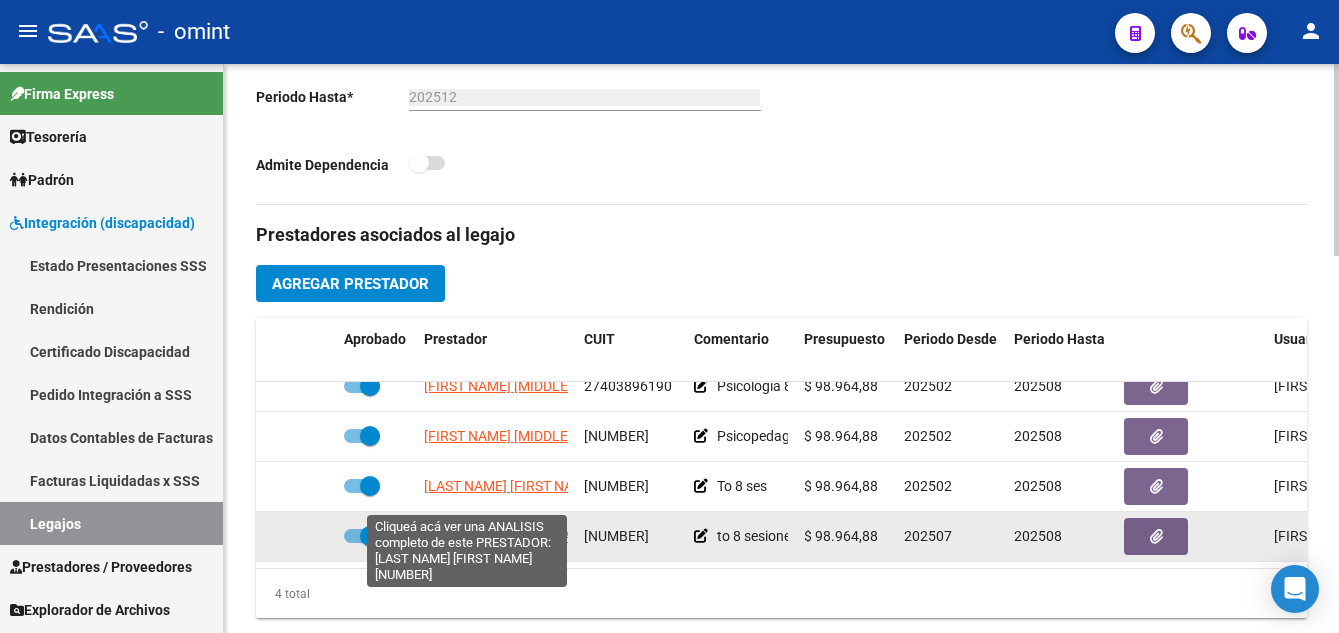 click on "[FIRST NAME] [LAST NAME]" 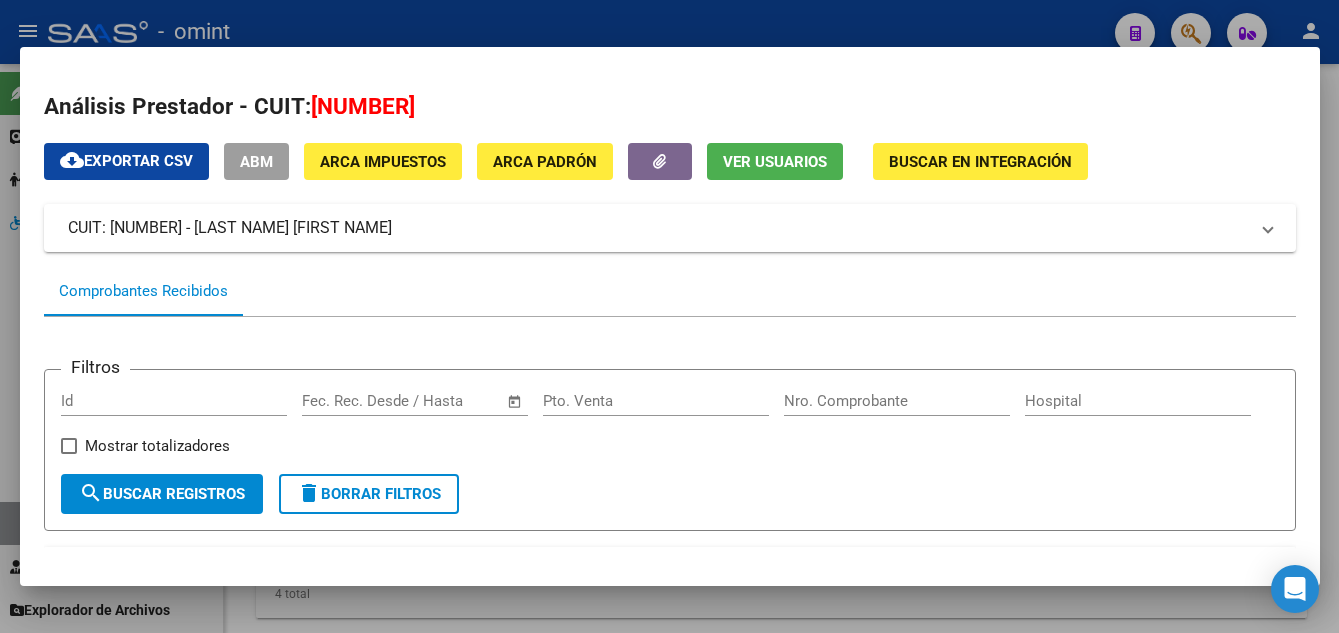 scroll, scrollTop: 228, scrollLeft: 0, axis: vertical 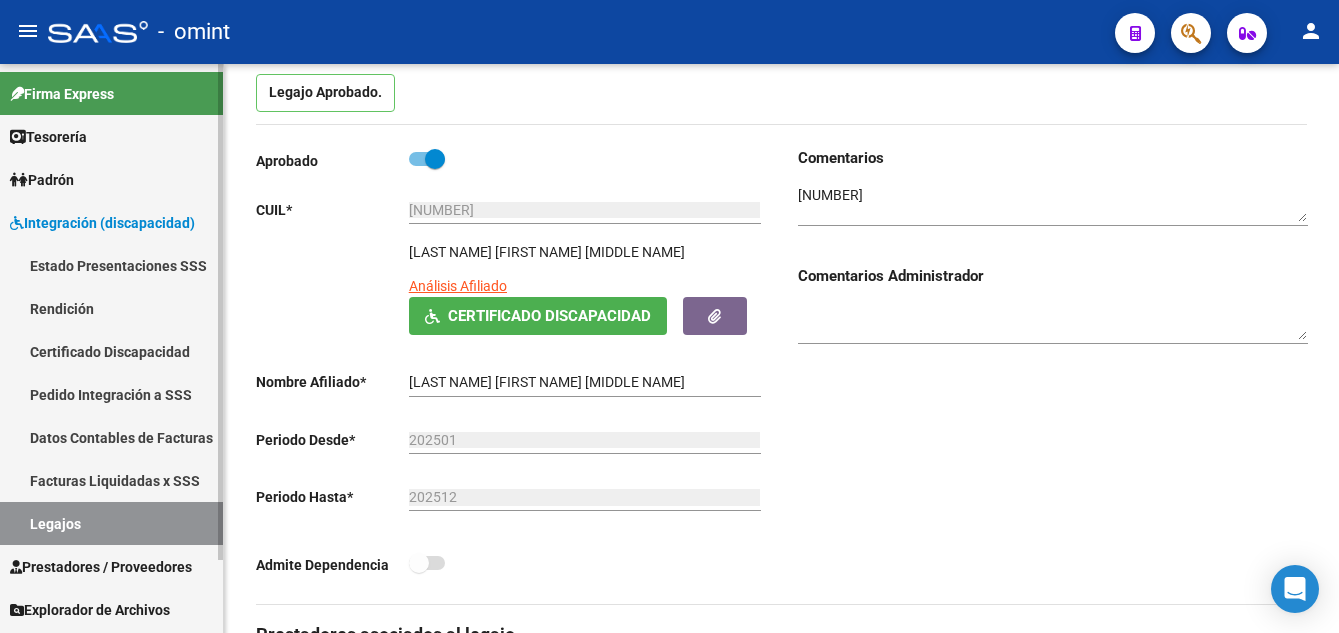 click on "Certificado Discapacidad" at bounding box center [111, 351] 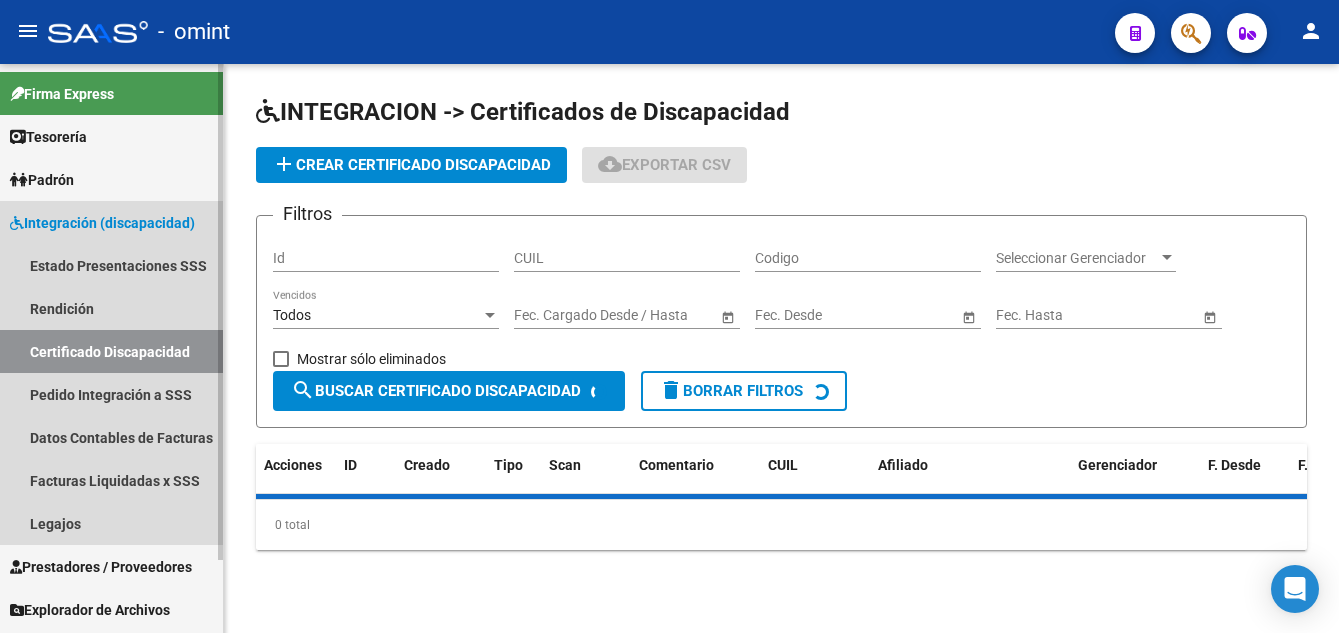 scroll, scrollTop: 0, scrollLeft: 0, axis: both 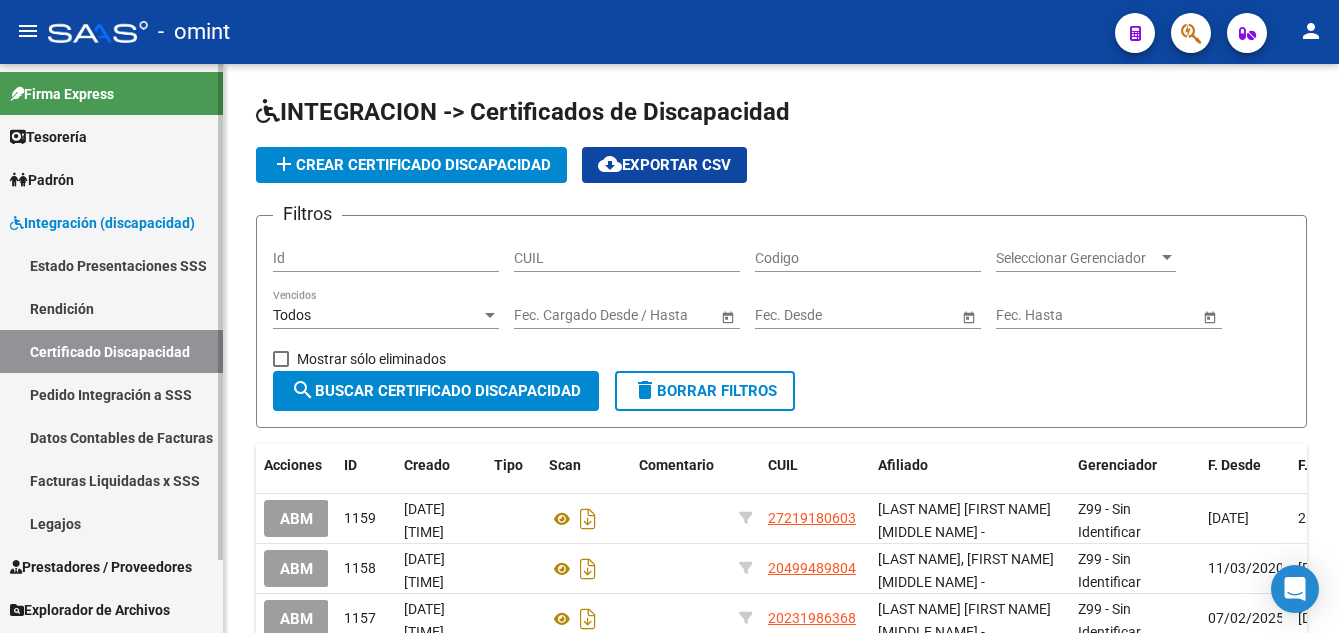 click on "Legajos" at bounding box center [111, 523] 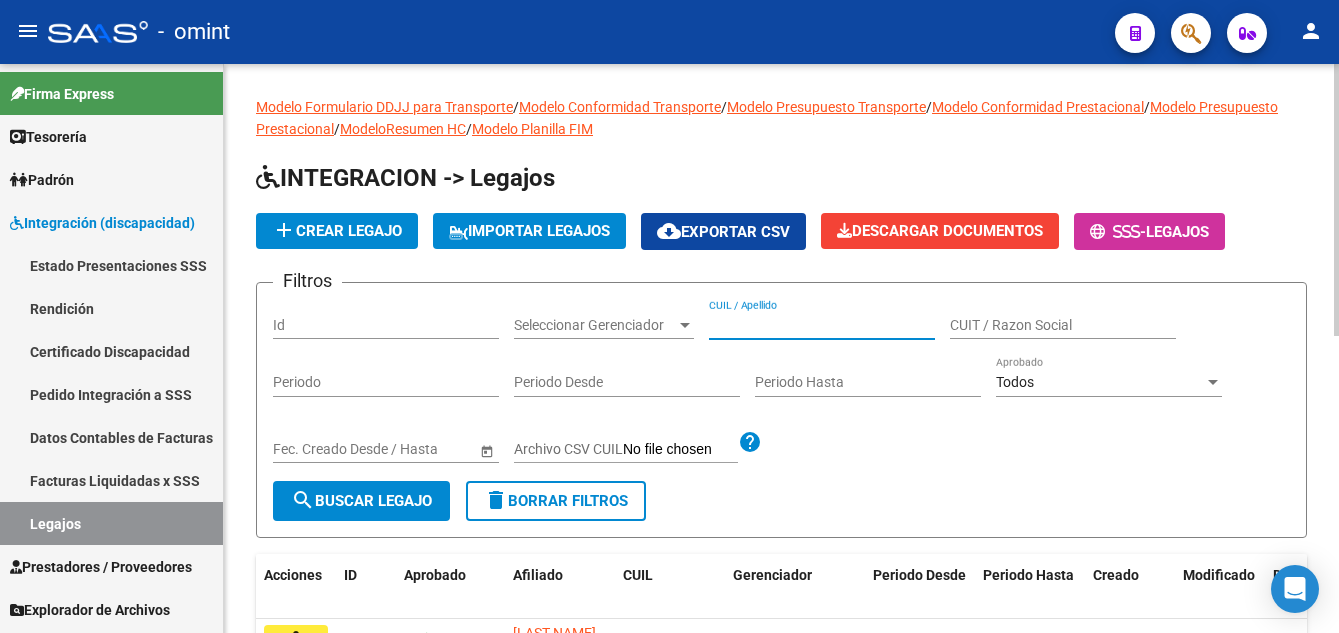 paste on "[LAST NAME] [FIRST NAME] [MIDDLE NAME]" 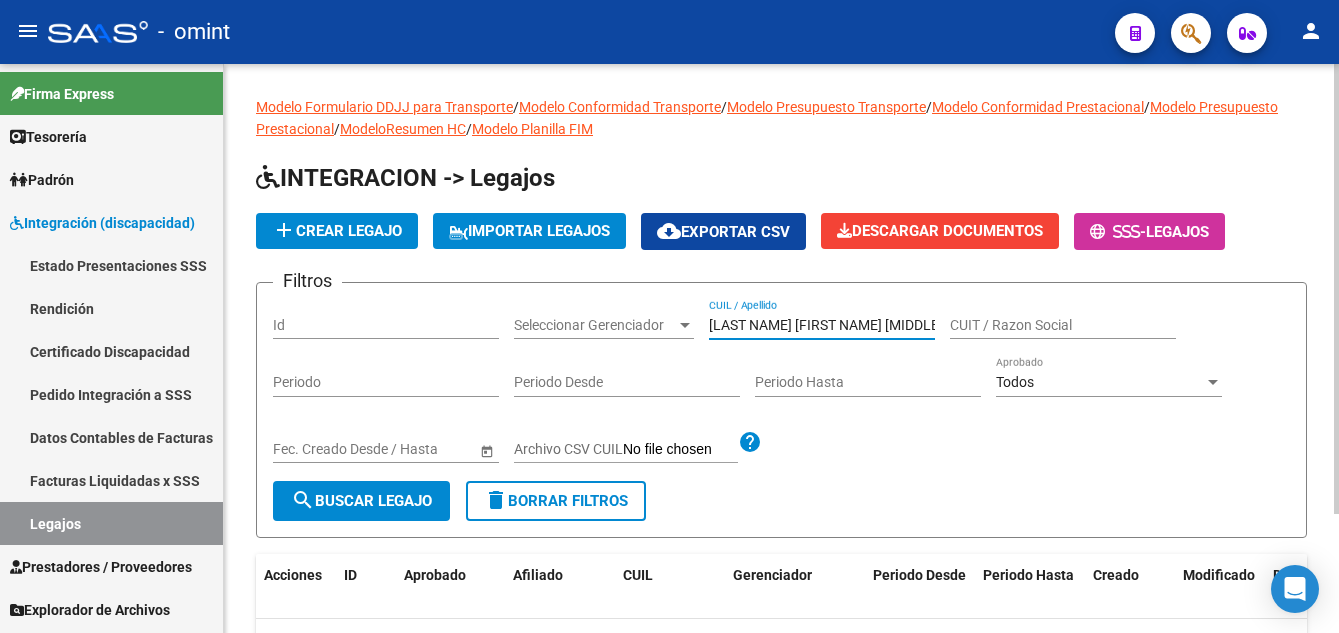 scroll, scrollTop: 151, scrollLeft: 0, axis: vertical 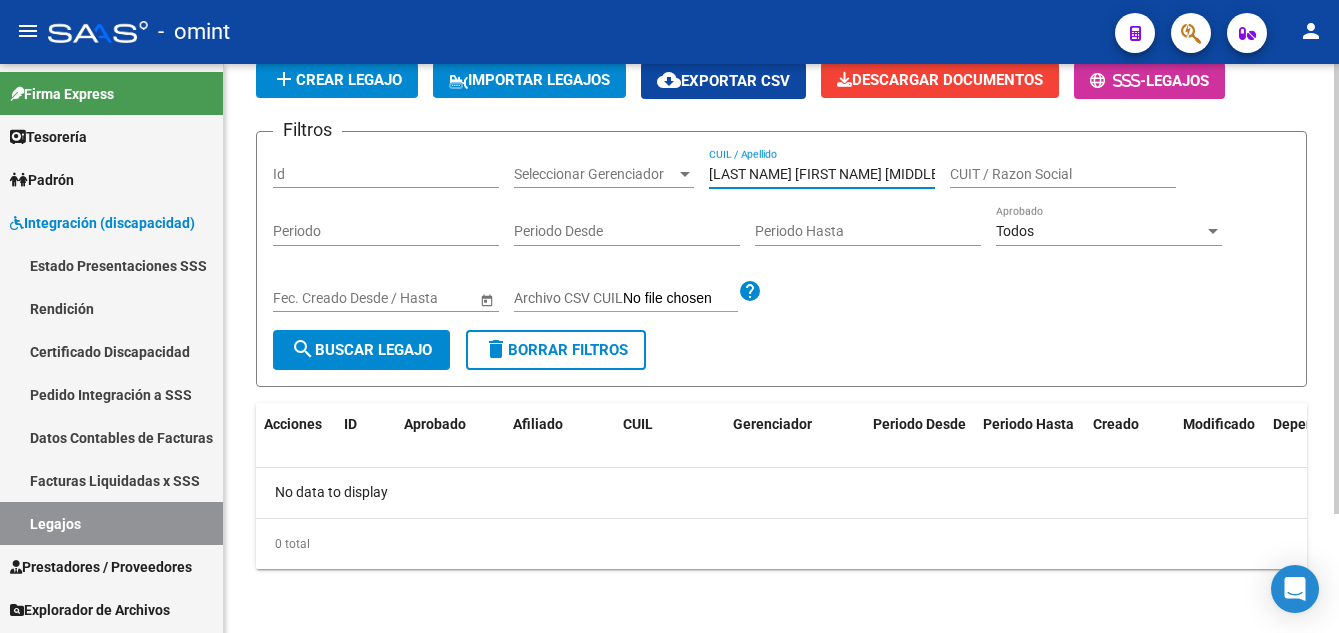 drag, startPoint x: 836, startPoint y: 178, endPoint x: 938, endPoint y: 206, distance: 105.773346 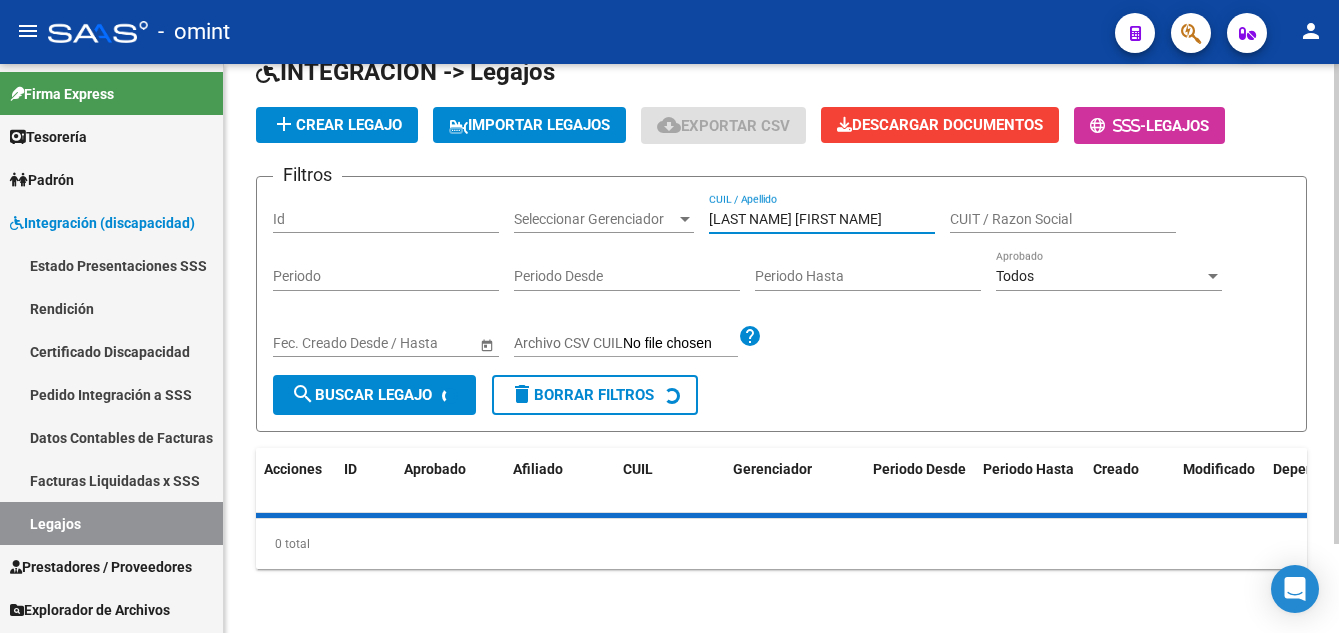 scroll, scrollTop: 151, scrollLeft: 0, axis: vertical 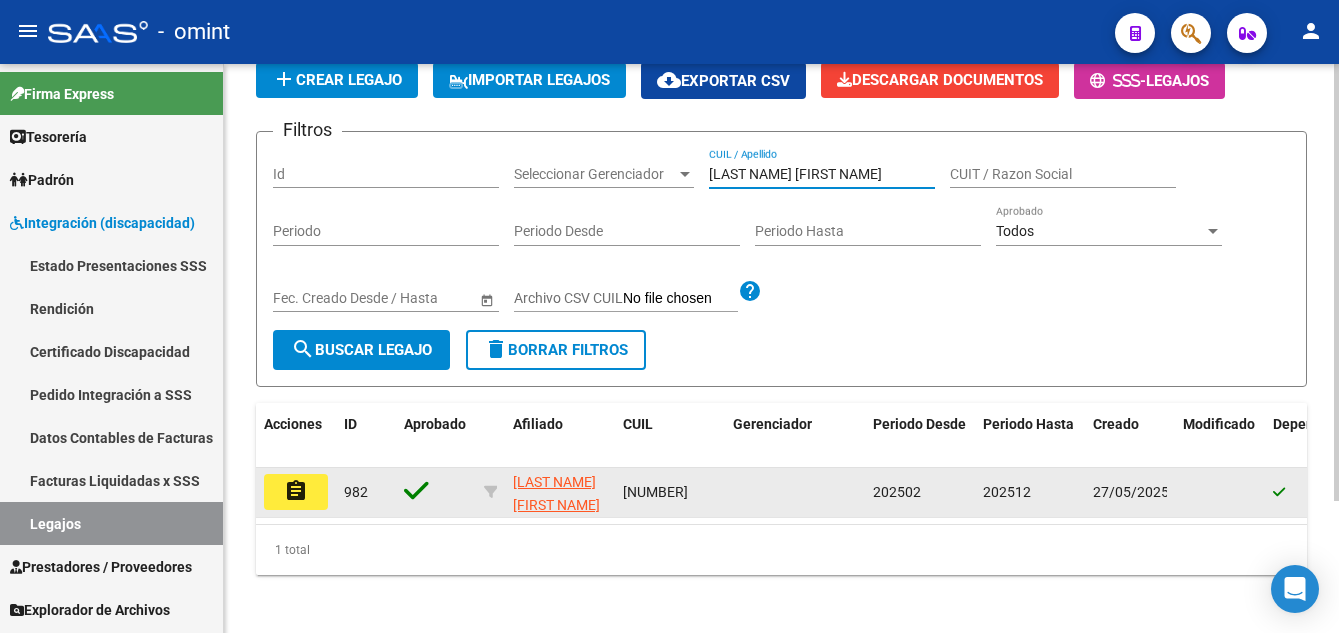 type on "[LAST NAME] [FIRST NAME]" 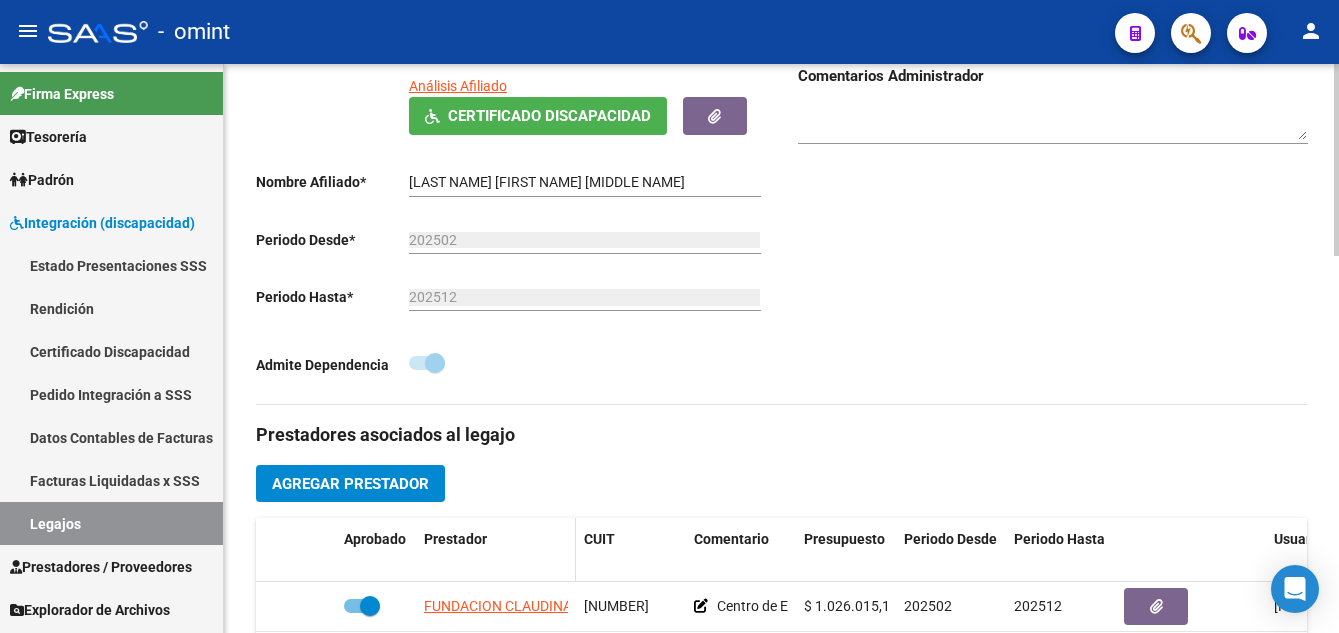 scroll, scrollTop: 700, scrollLeft: 0, axis: vertical 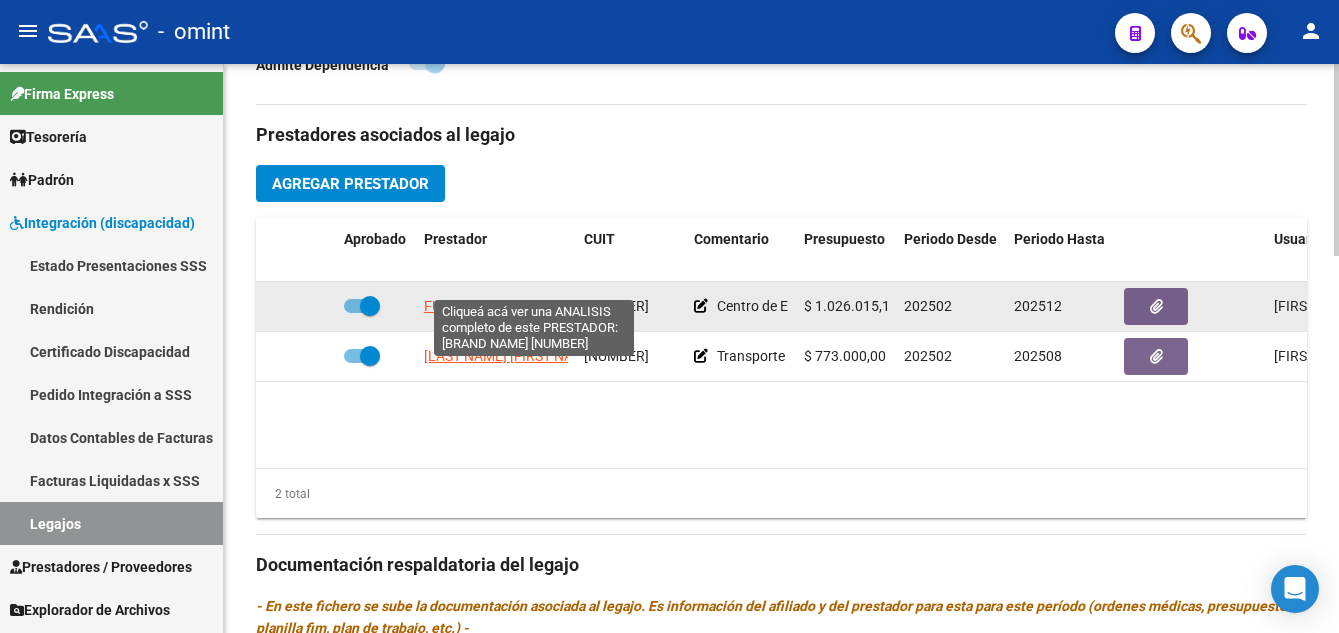 click on "FUNDACION CLAUDINA THEVENET" 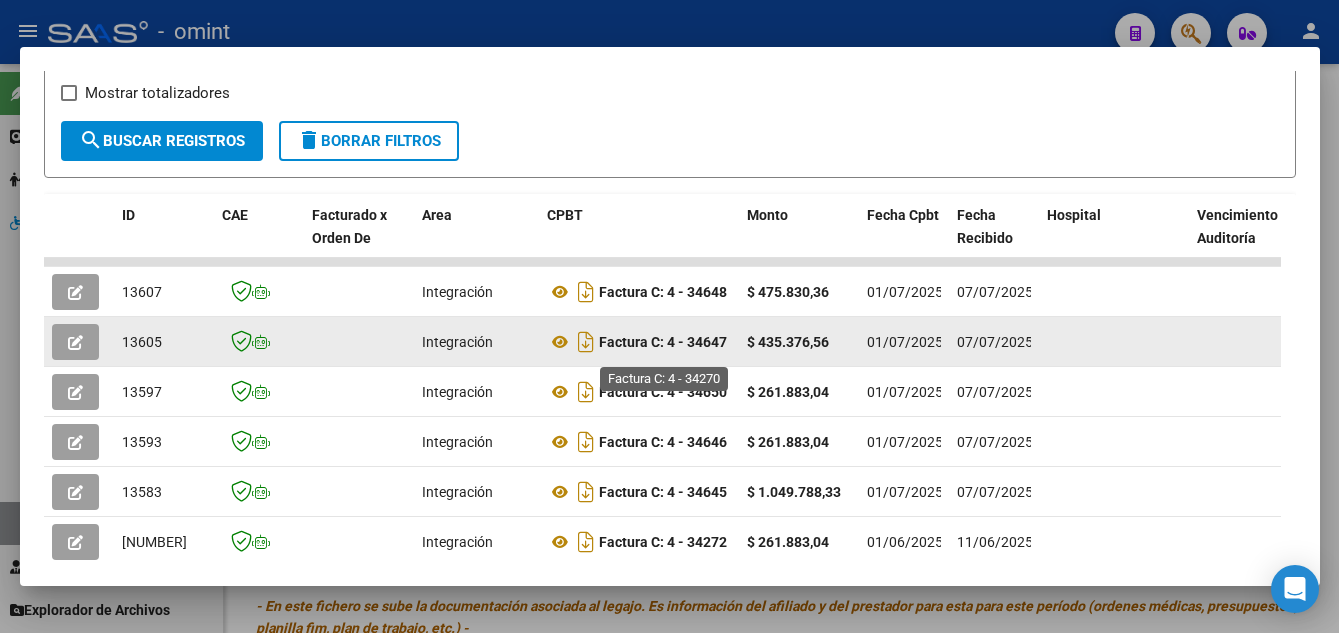 scroll, scrollTop: 653, scrollLeft: 0, axis: vertical 